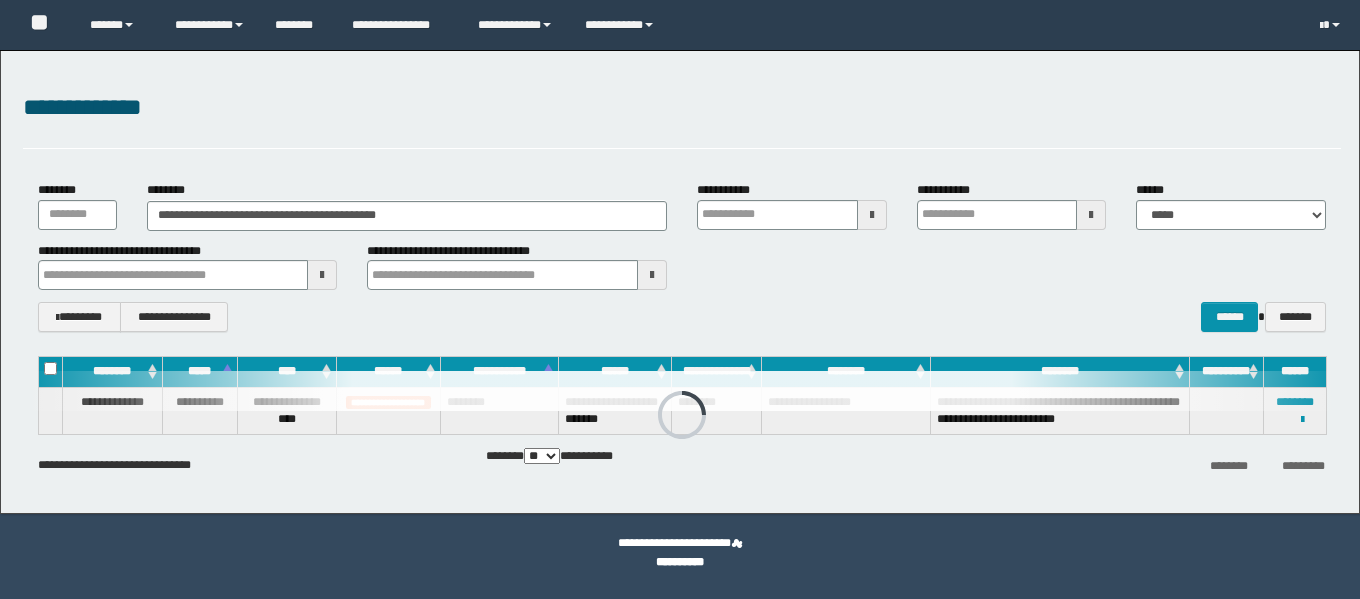 scroll, scrollTop: 0, scrollLeft: 0, axis: both 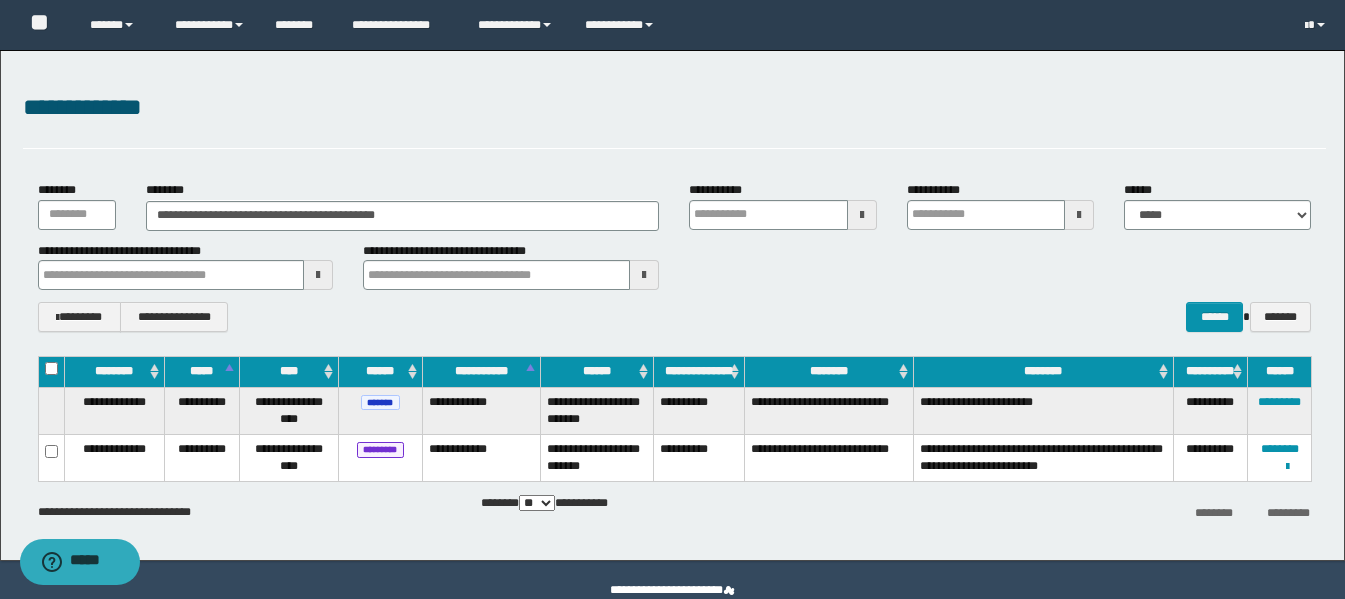 click on "********" at bounding box center [1280, 449] 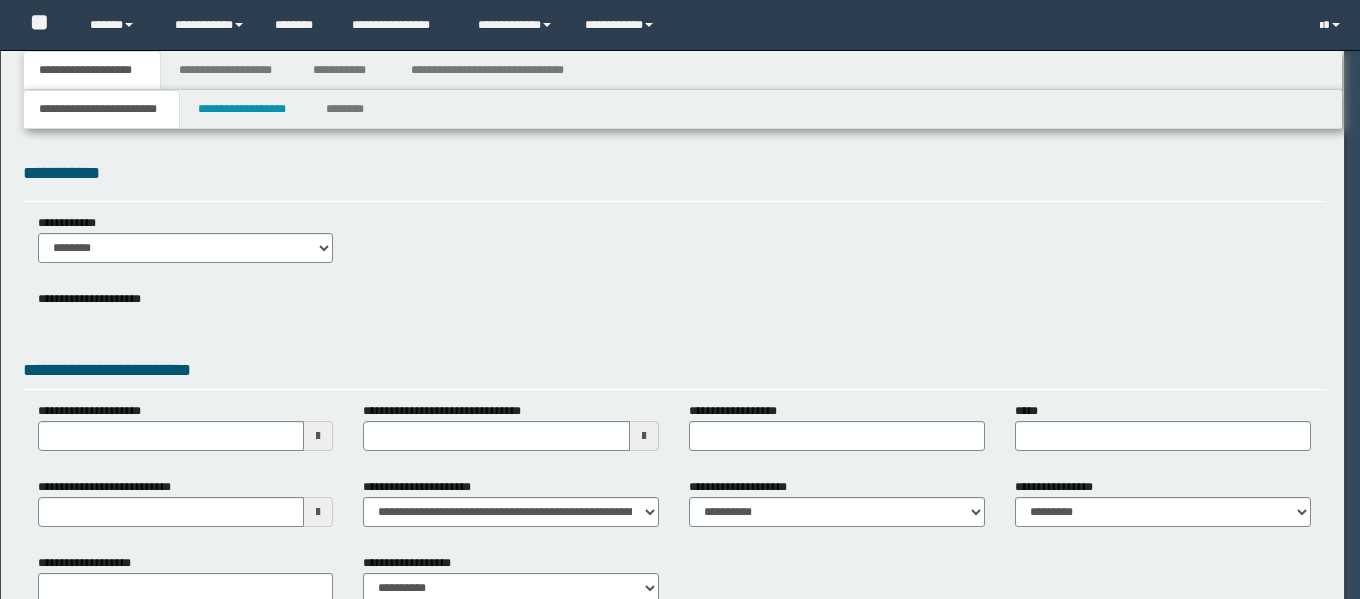 scroll, scrollTop: 0, scrollLeft: 0, axis: both 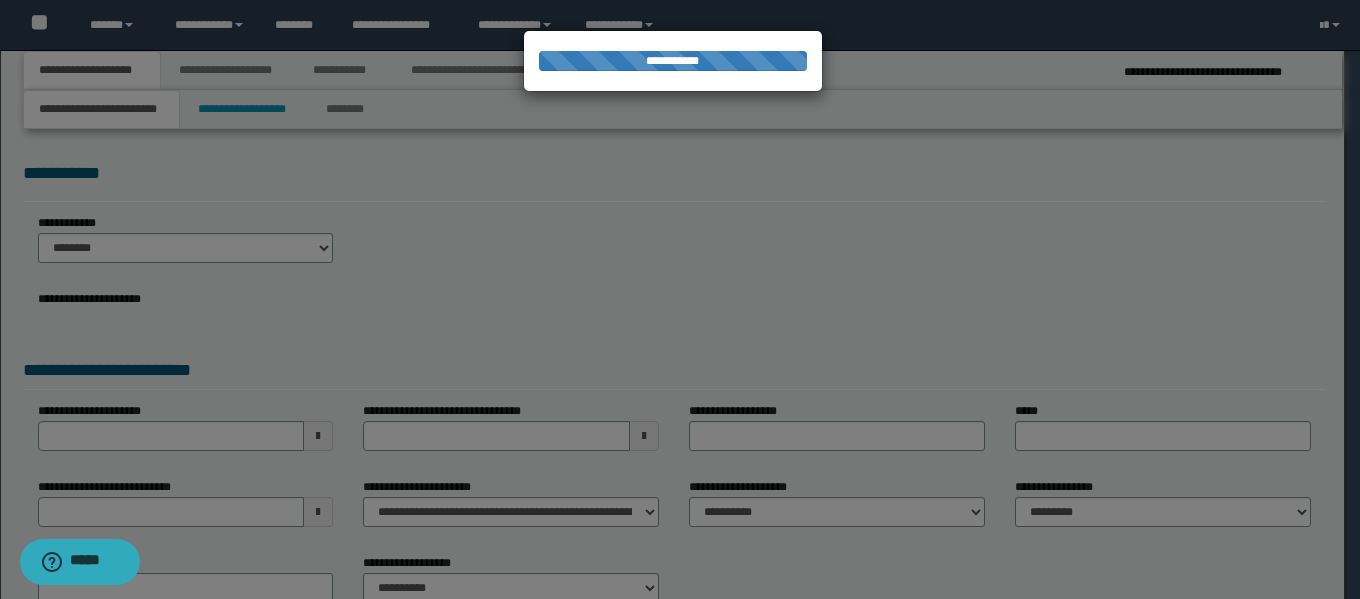 select on "*" 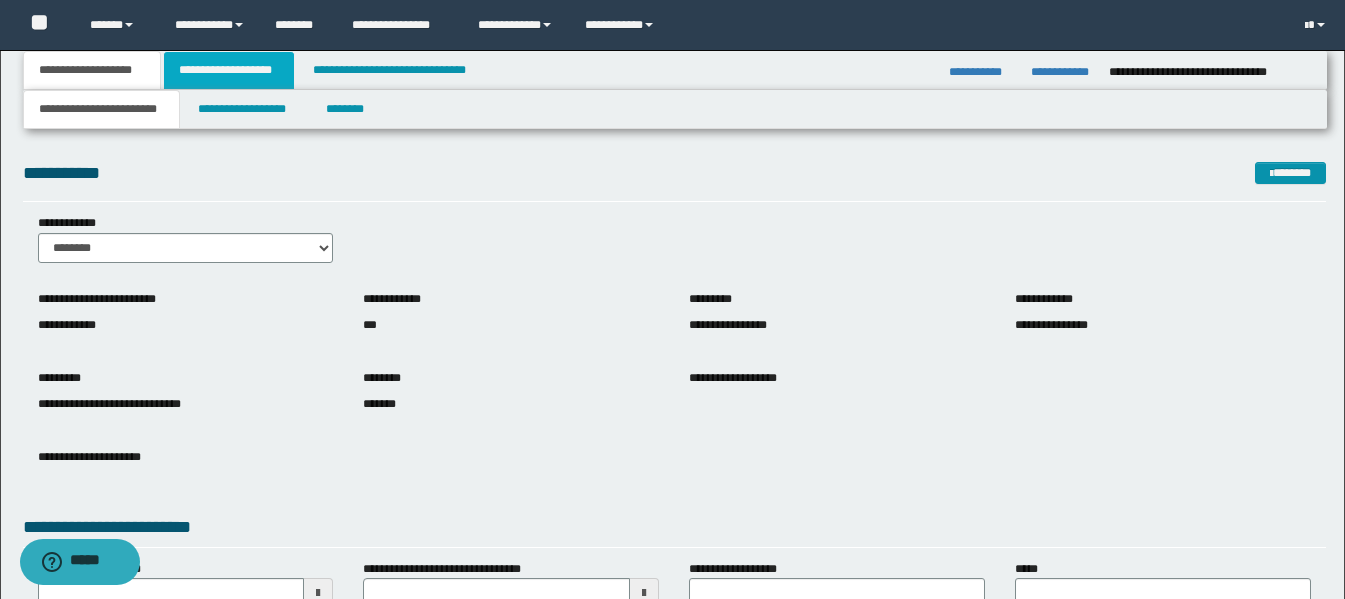 click on "**********" at bounding box center [229, 70] 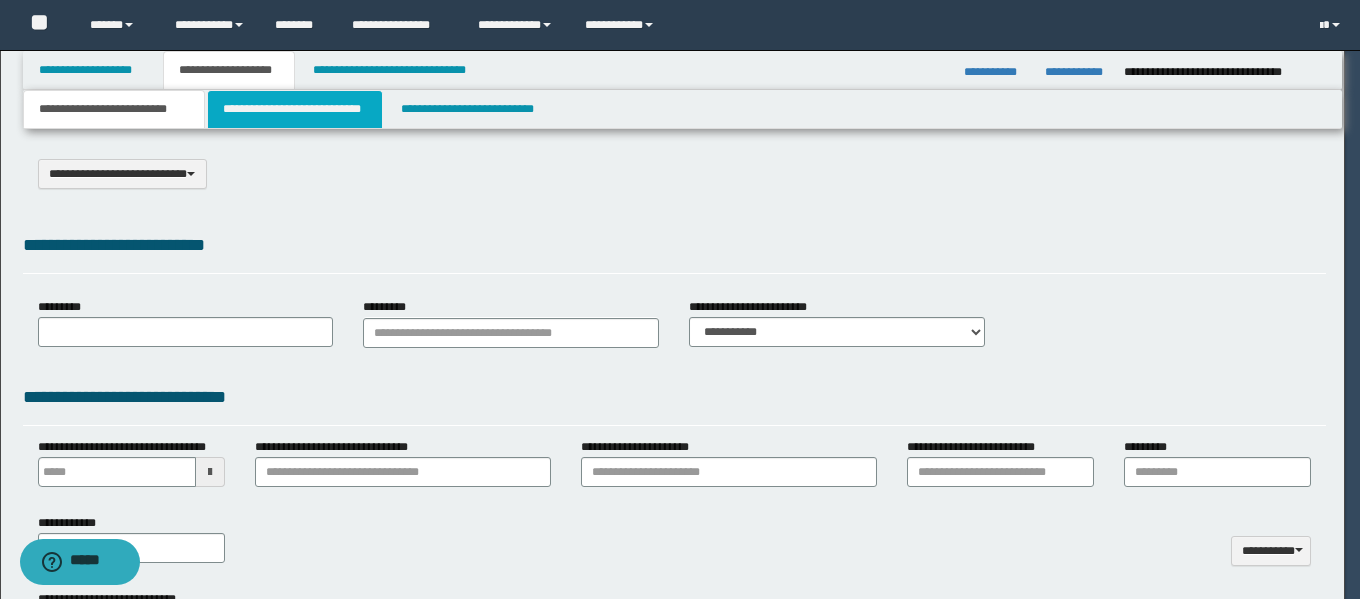 scroll, scrollTop: 0, scrollLeft: 0, axis: both 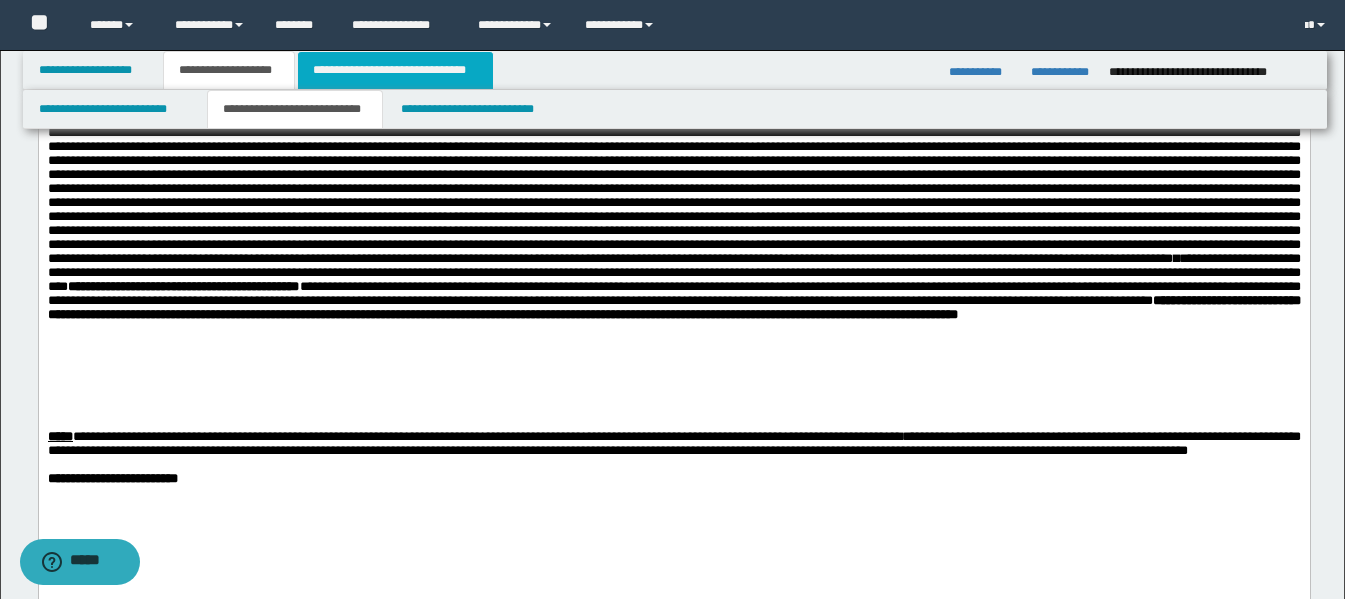 click on "**********" at bounding box center (395, 70) 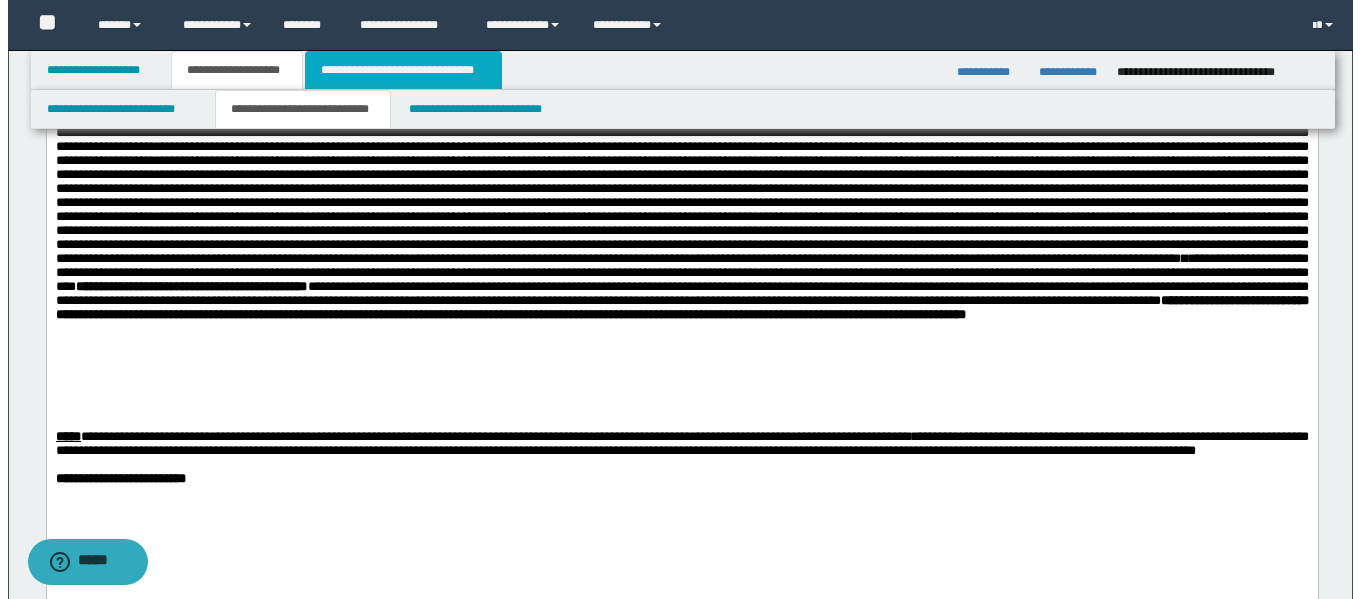 scroll, scrollTop: 0, scrollLeft: 0, axis: both 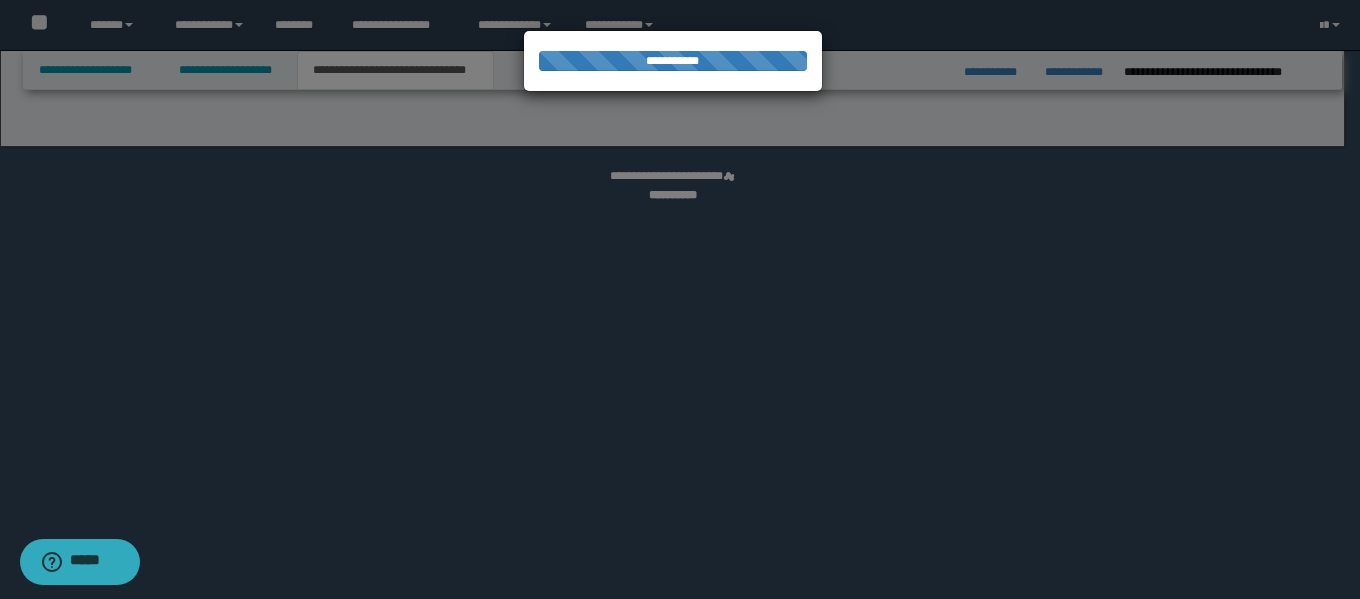 select on "*" 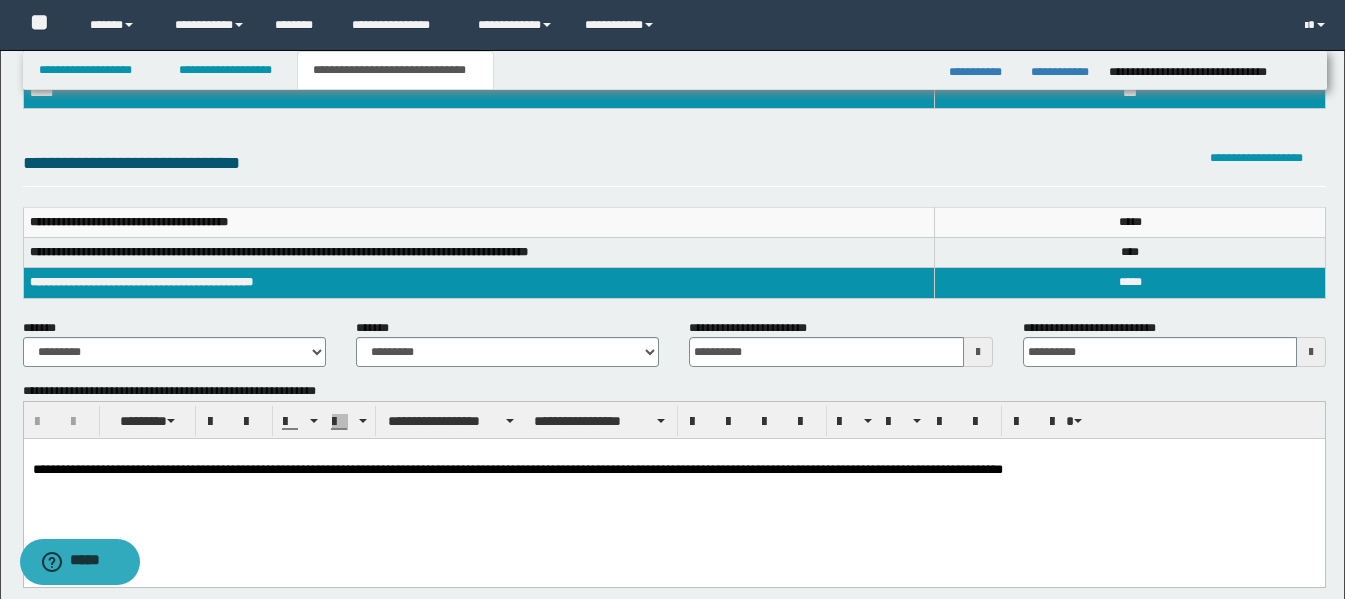 scroll, scrollTop: 200, scrollLeft: 0, axis: vertical 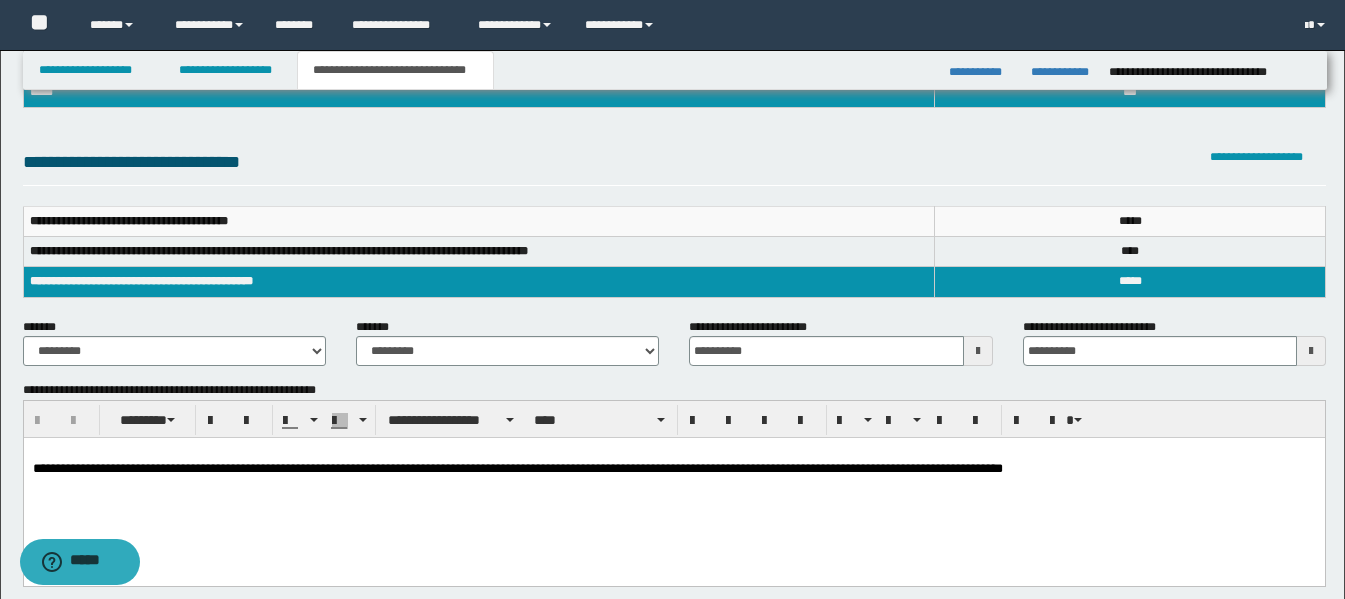 click on "**********" at bounding box center [287, 468] 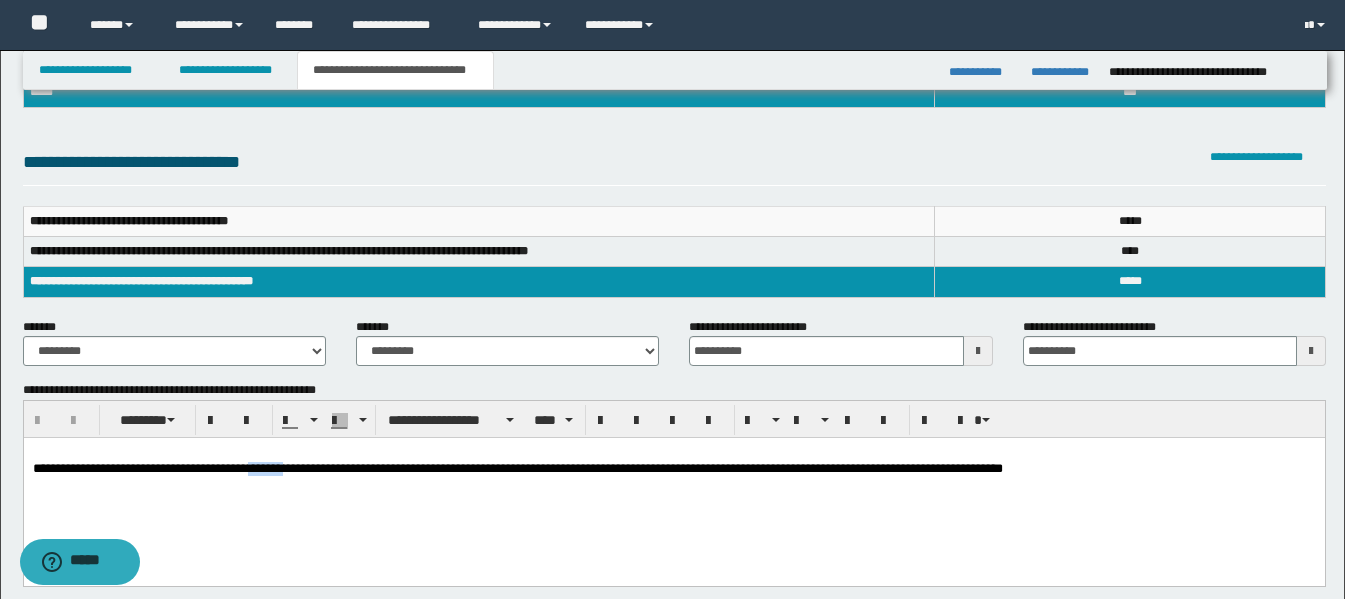 click on "**********" at bounding box center (287, 468) 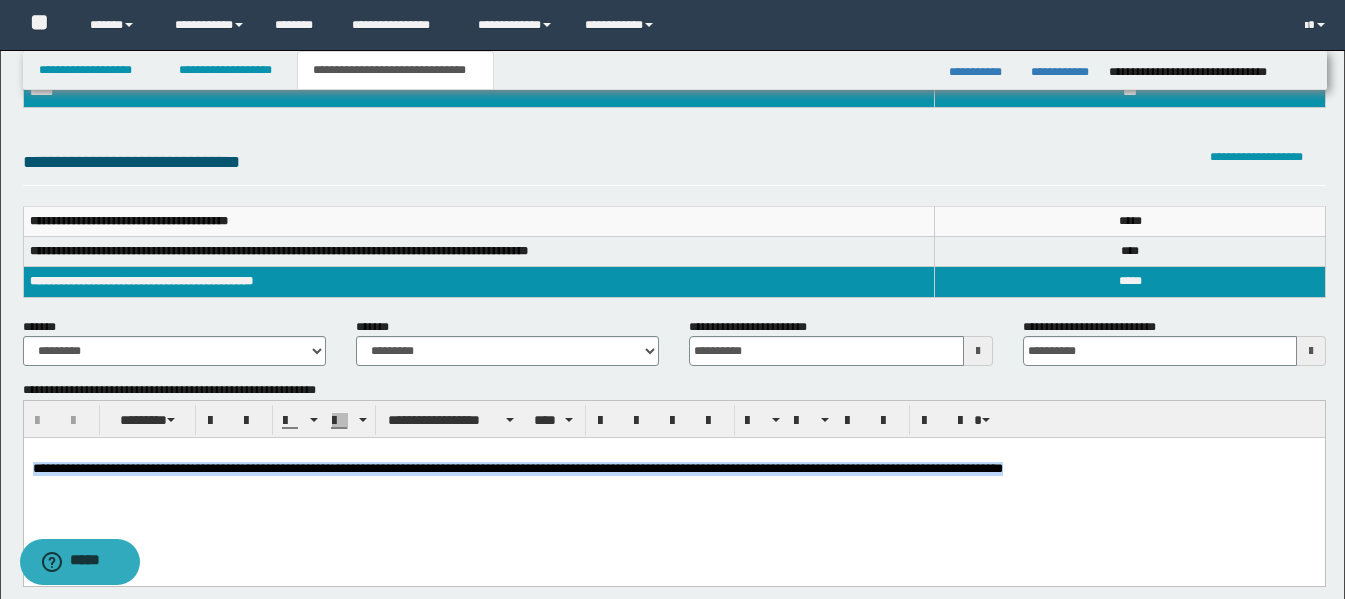 click on "**********" at bounding box center (287, 468) 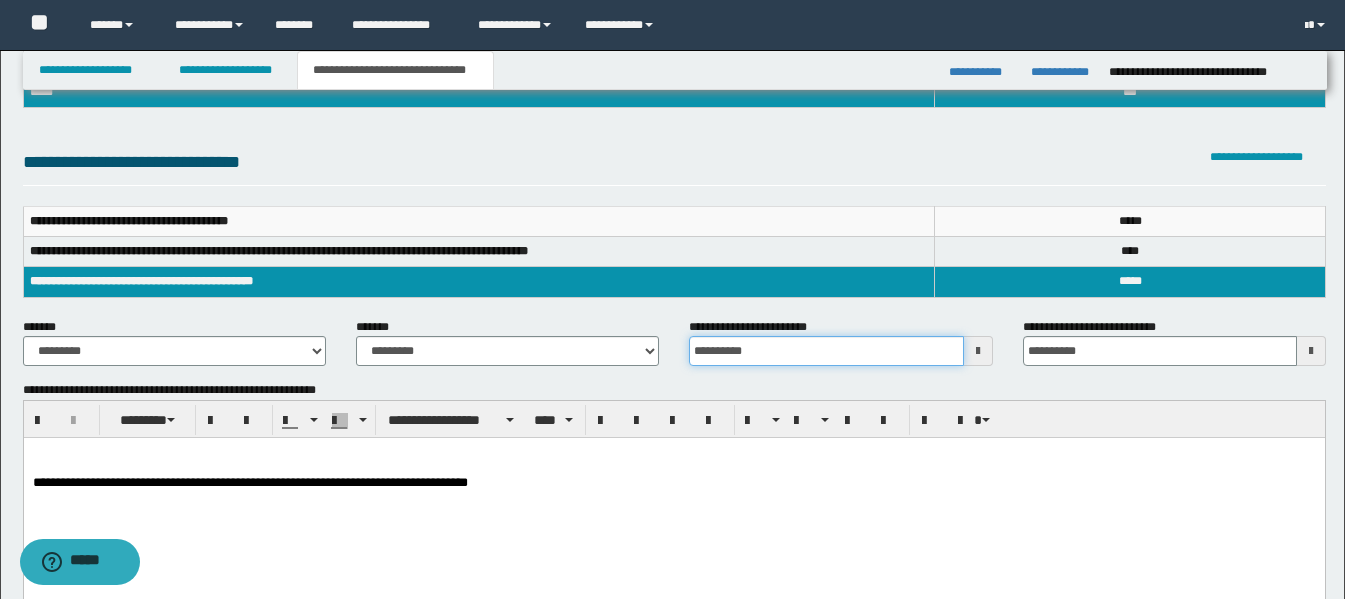 click on "**********" at bounding box center [826, 351] 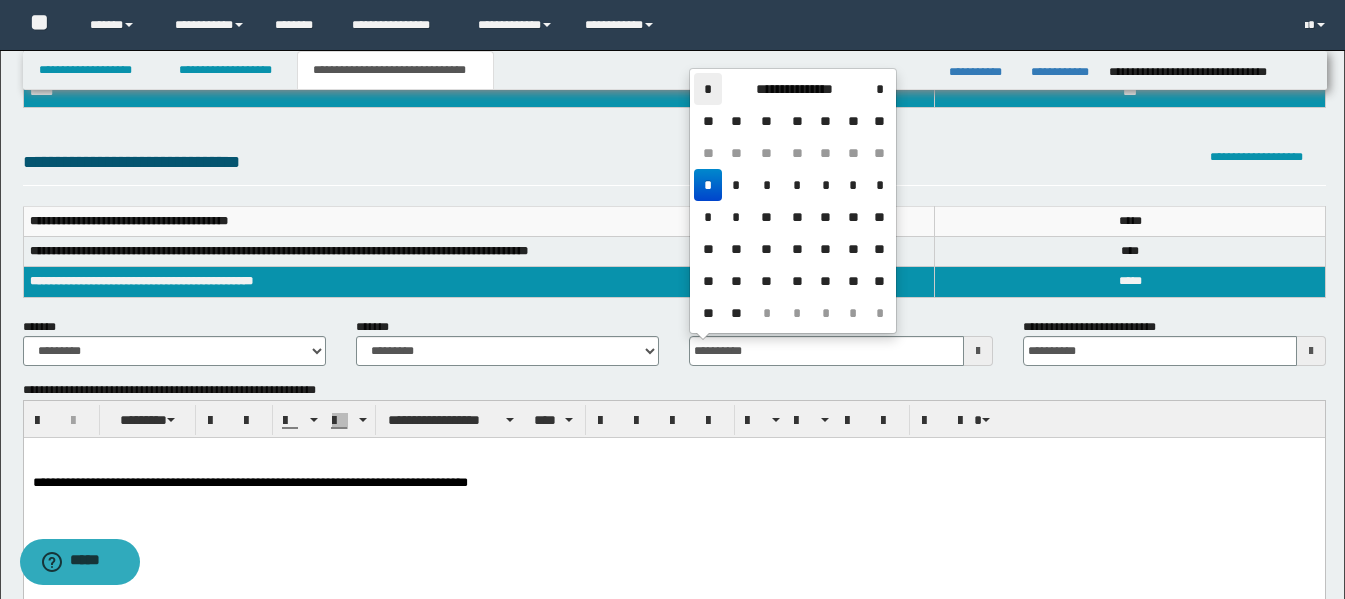 click on "*" at bounding box center (708, 89) 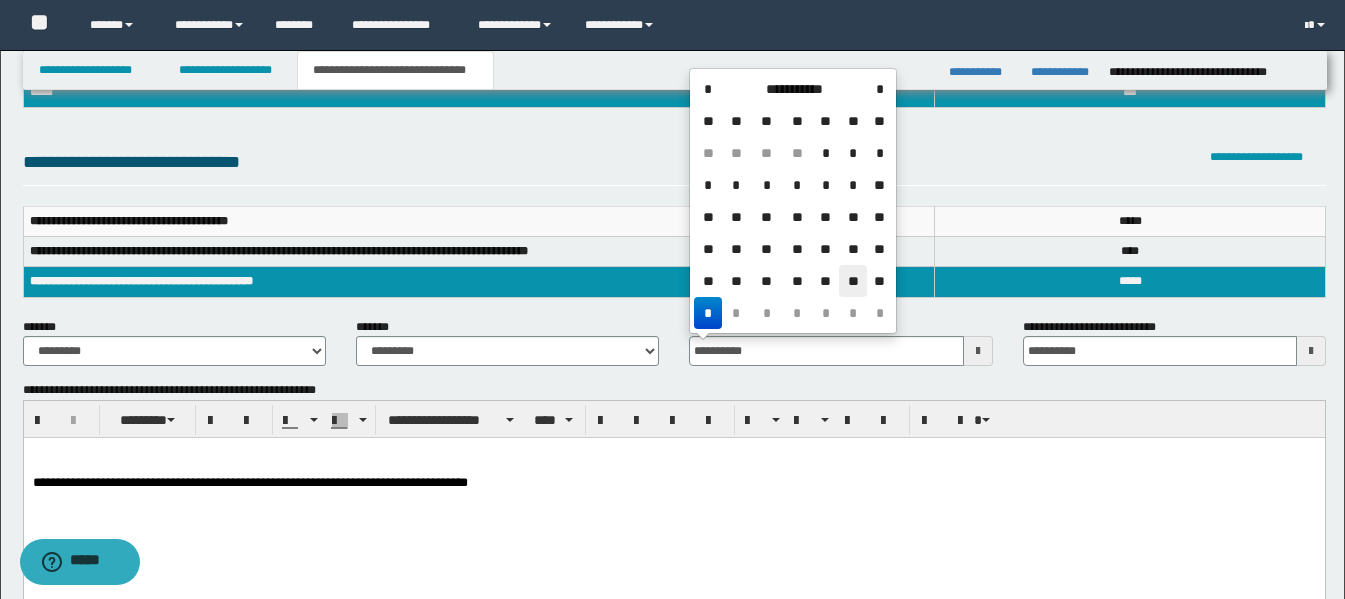 click on "**" at bounding box center (853, 281) 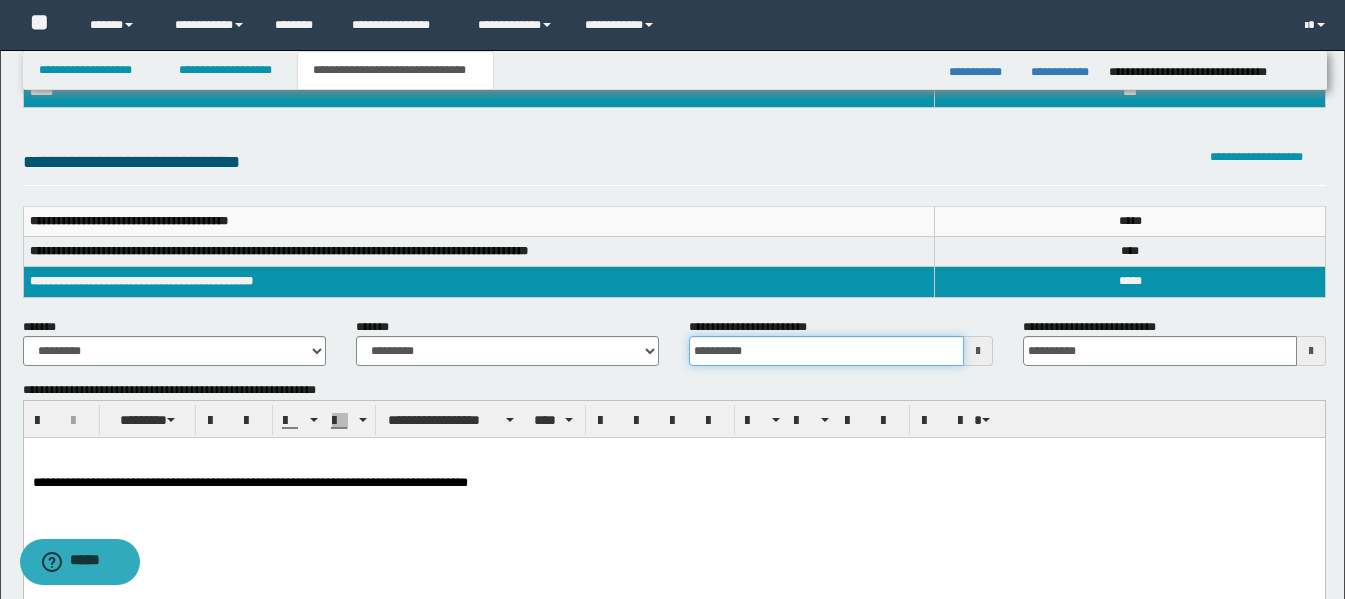 click on "**********" at bounding box center [826, 351] 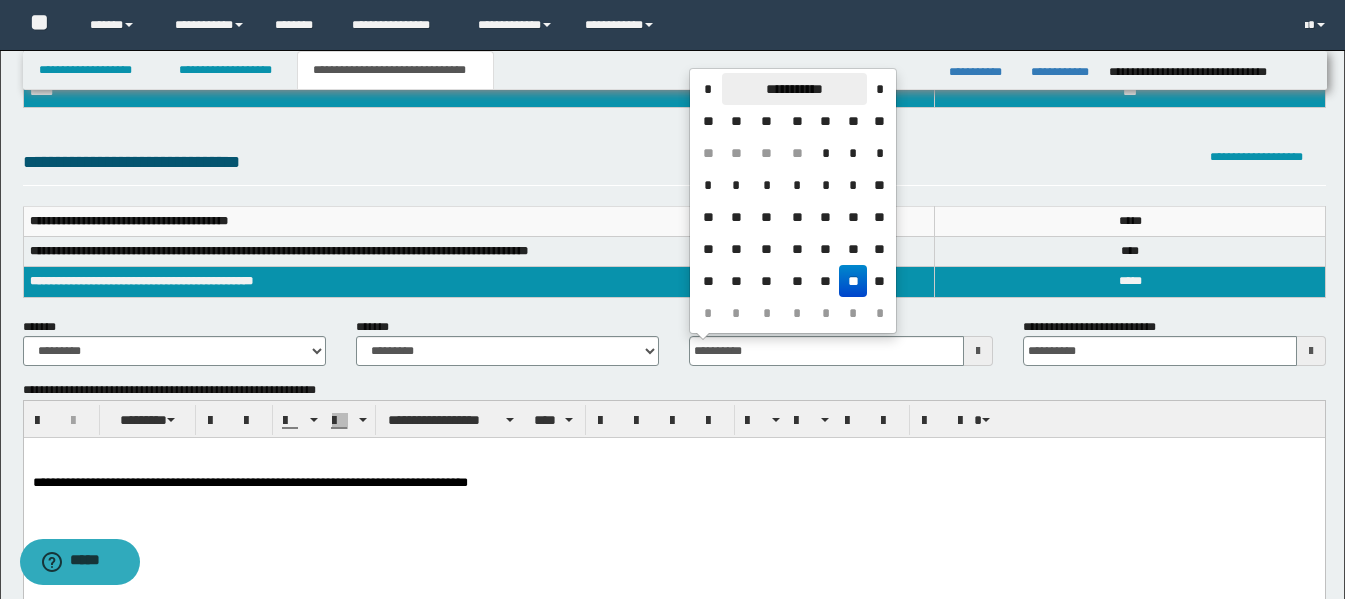 click on "**********" at bounding box center (794, 89) 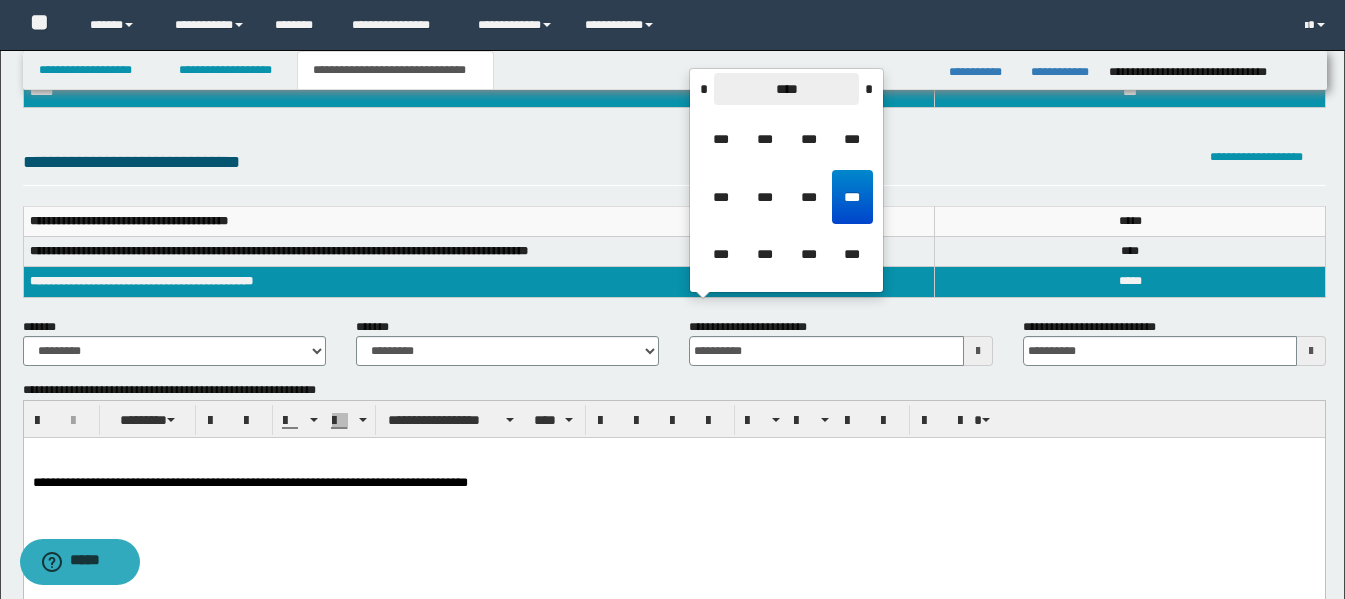 click on "****" at bounding box center (786, 89) 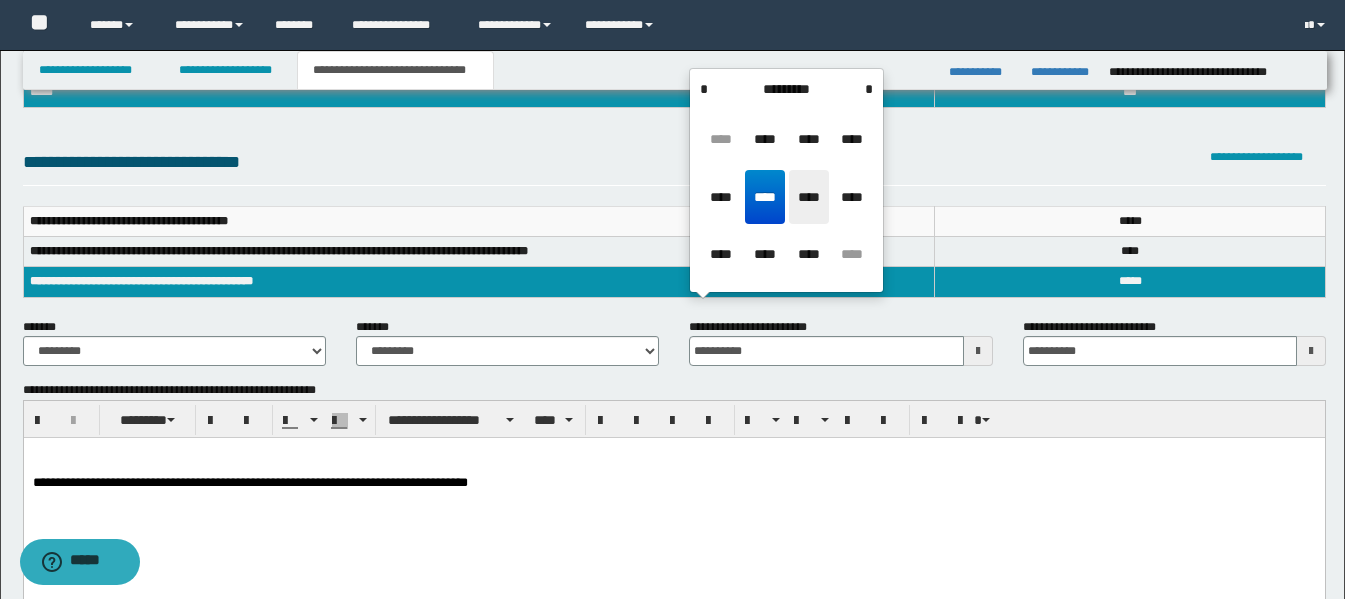 click on "****" at bounding box center [809, 197] 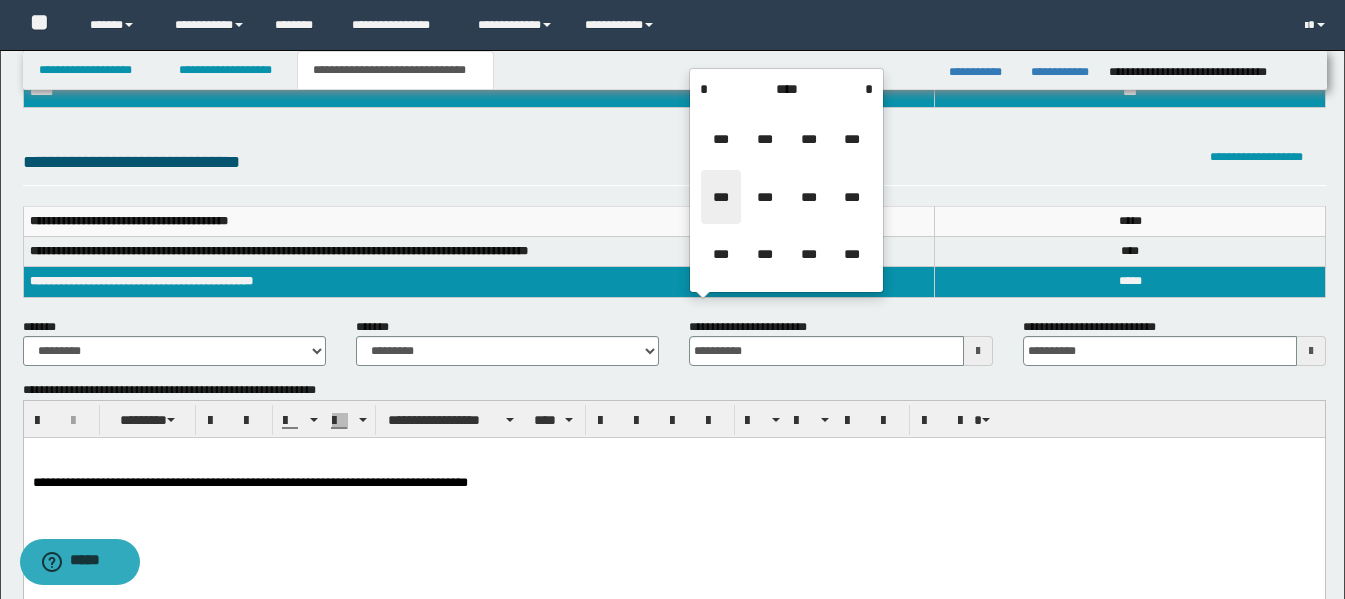 click on "***" at bounding box center [721, 197] 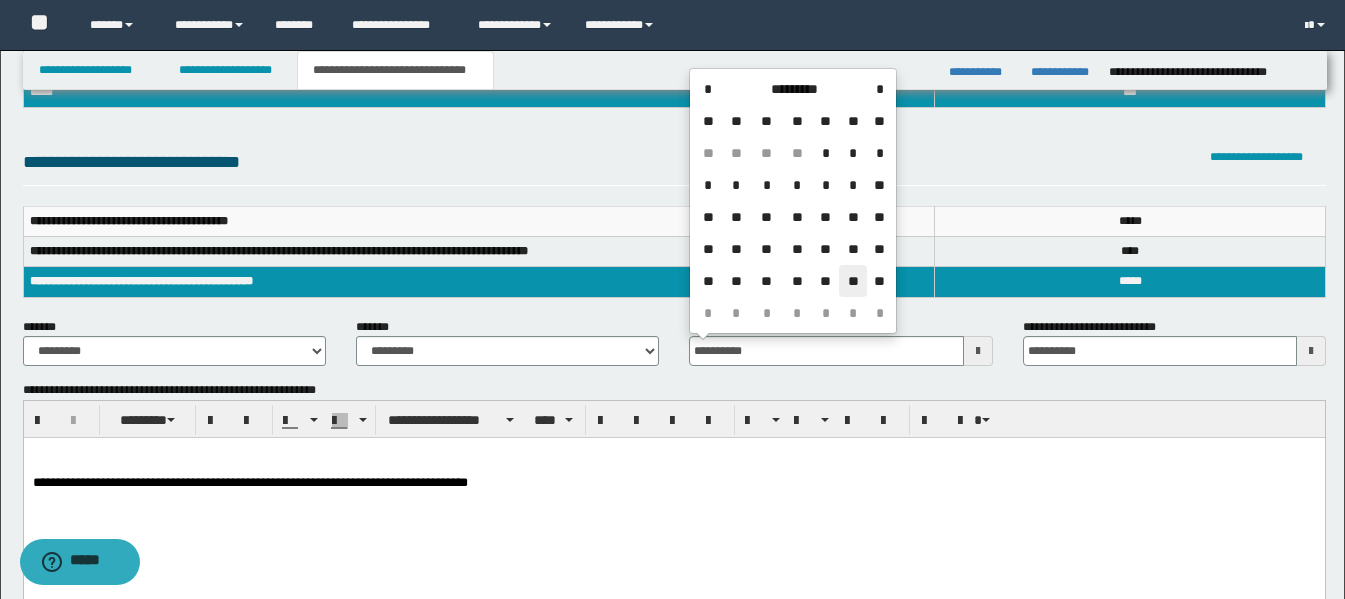 click on "**" at bounding box center [853, 281] 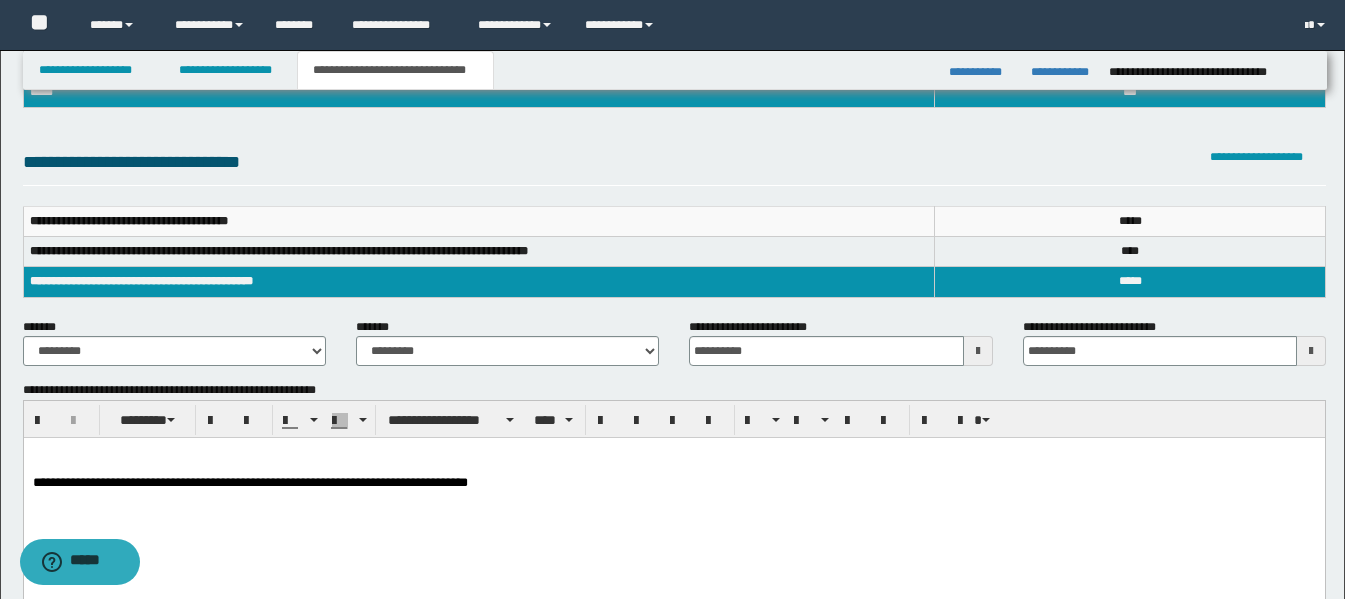 click on "**********" at bounding box center [67, 482] 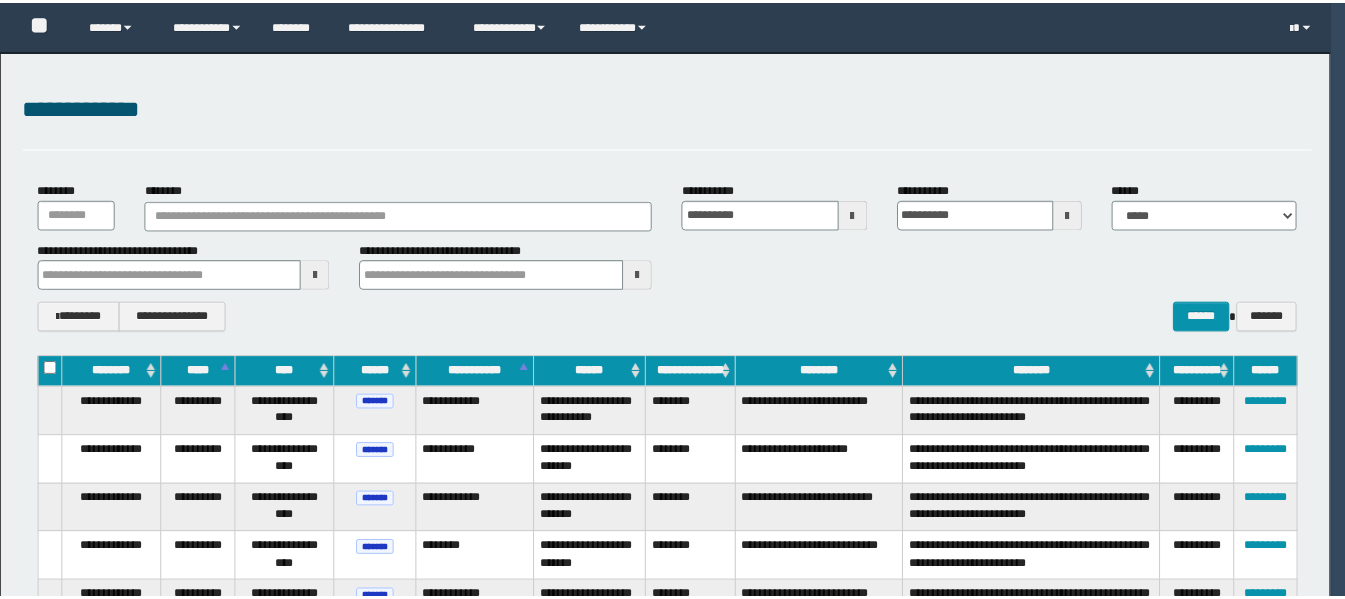scroll, scrollTop: 0, scrollLeft: 0, axis: both 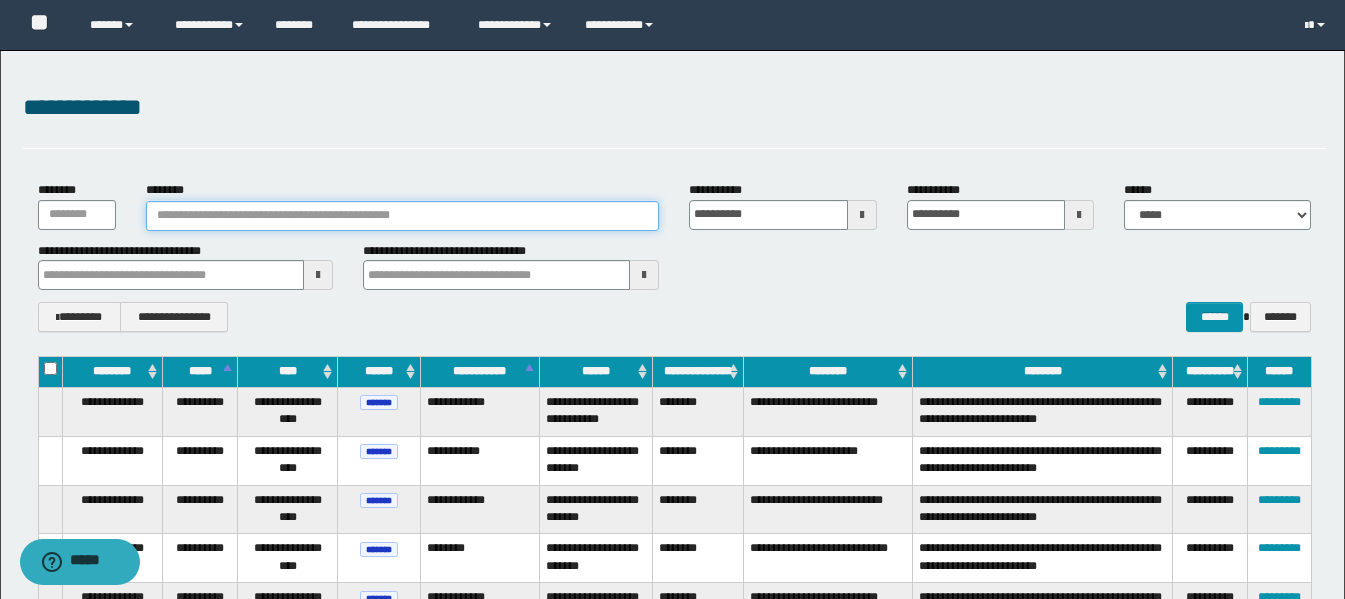 click on "********" at bounding box center (402, 216) 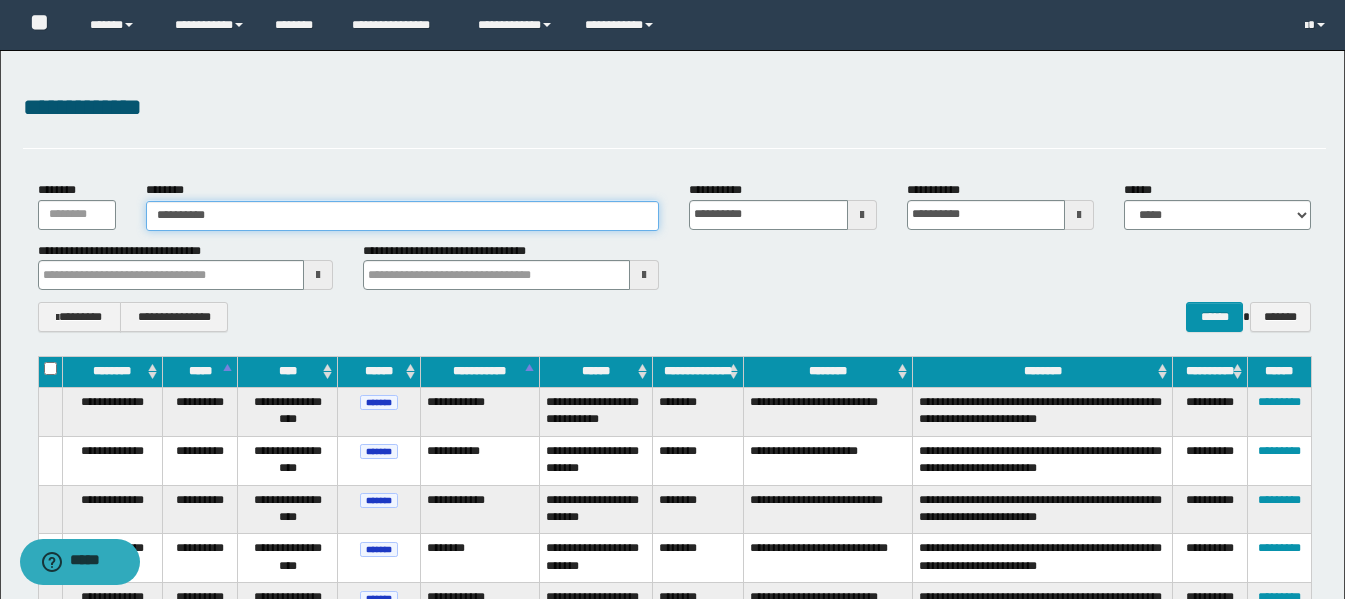 type on "**********" 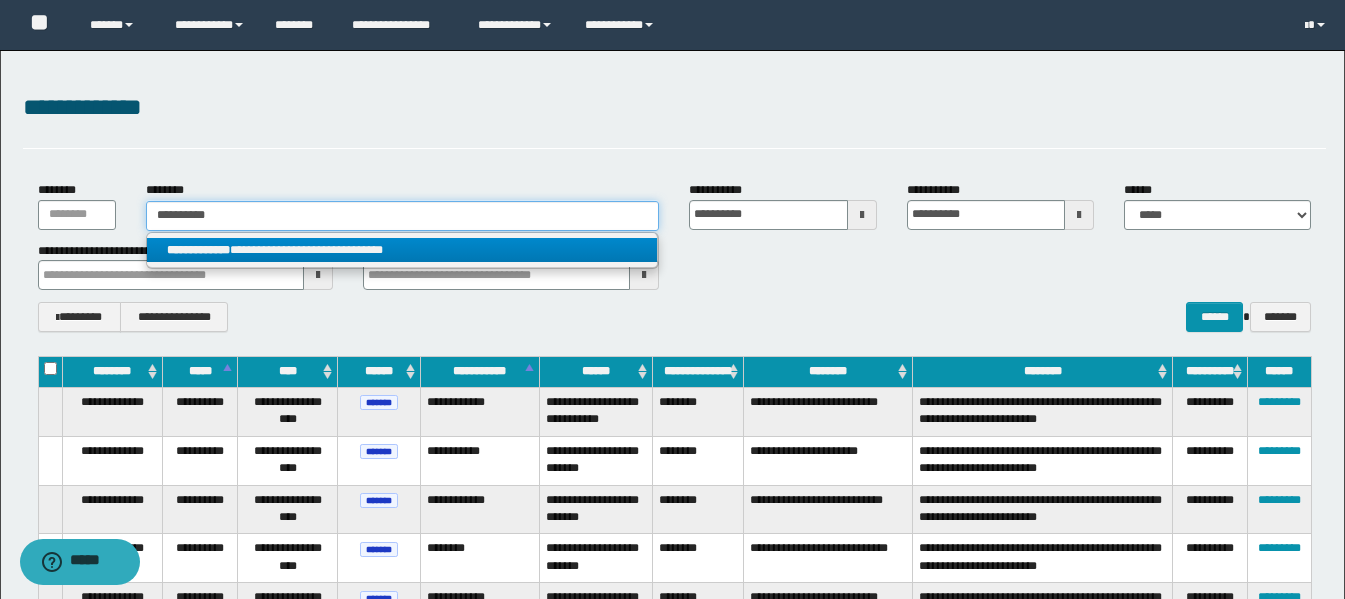 type on "**********" 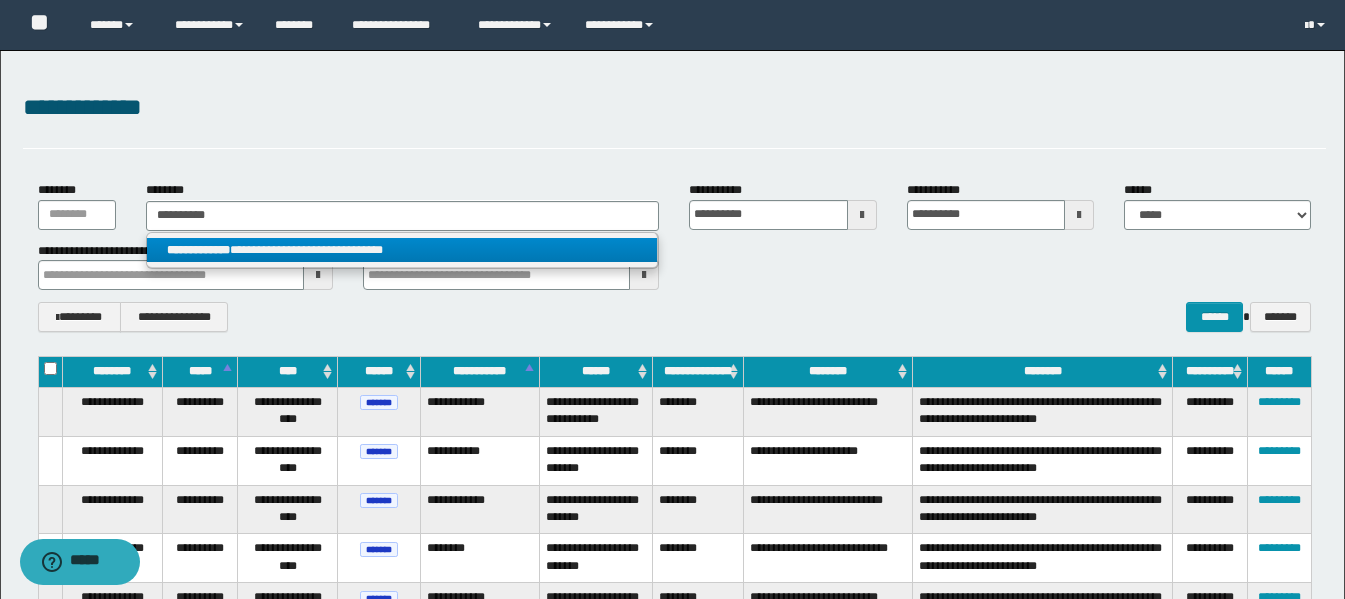 click on "**********" at bounding box center [402, 251] 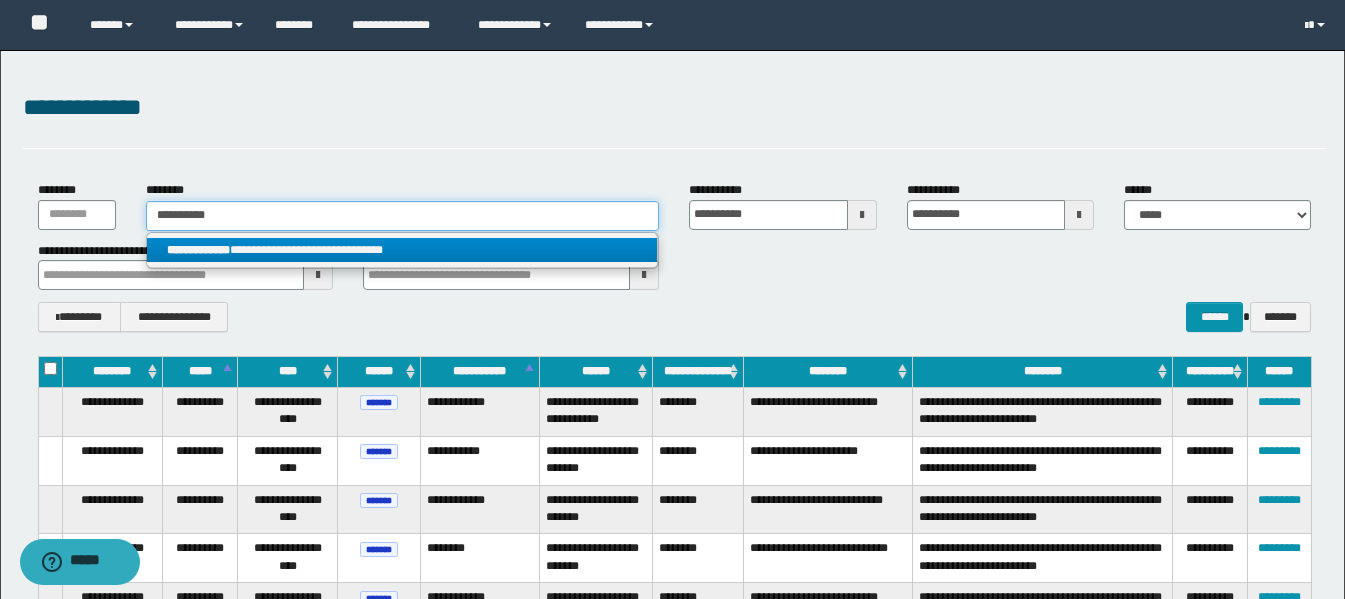 type 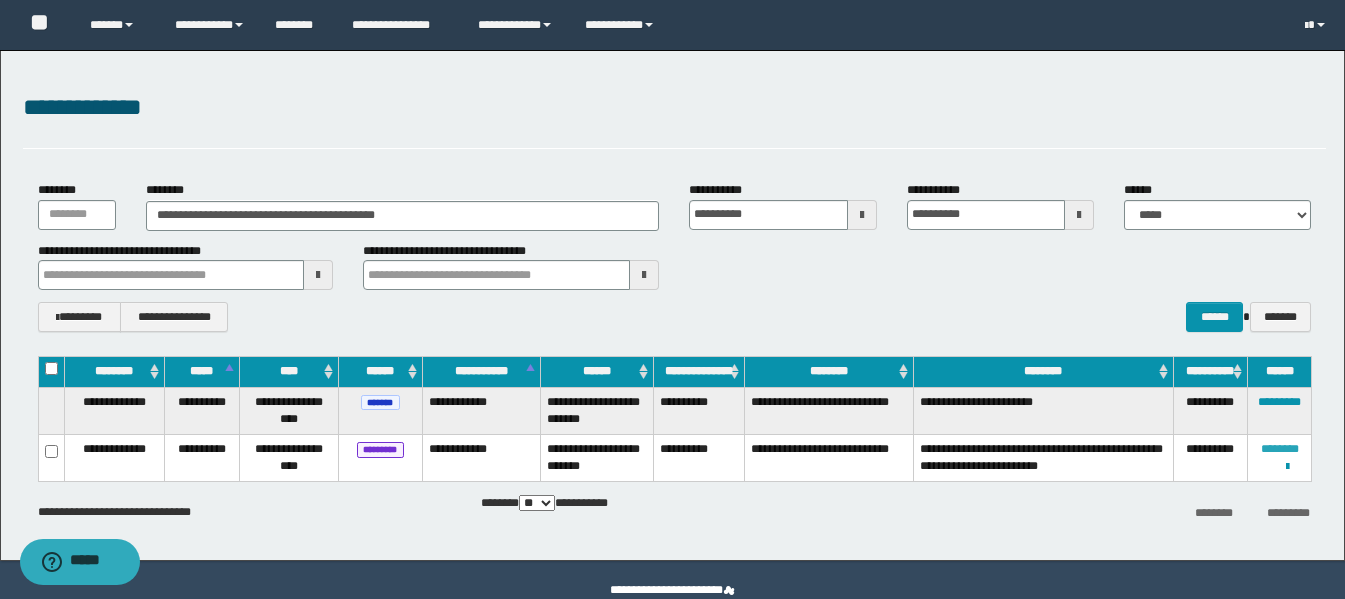 click on "********" at bounding box center (1280, 449) 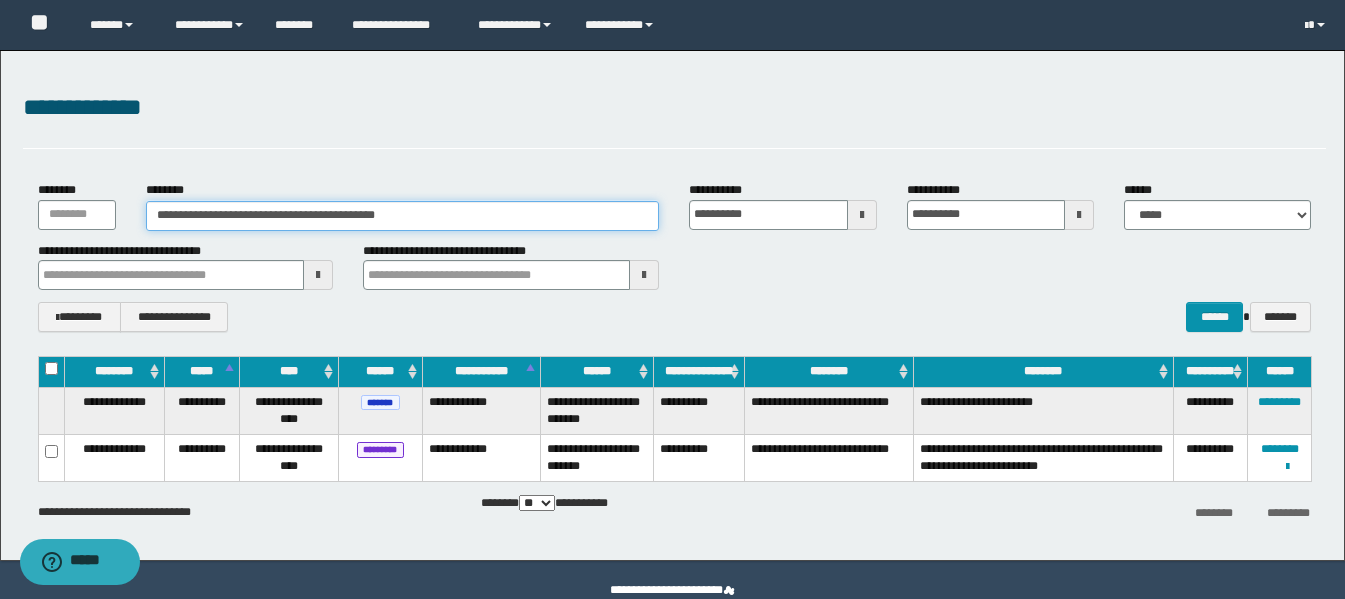 drag, startPoint x: 466, startPoint y: 211, endPoint x: 65, endPoint y: 227, distance: 401.31906 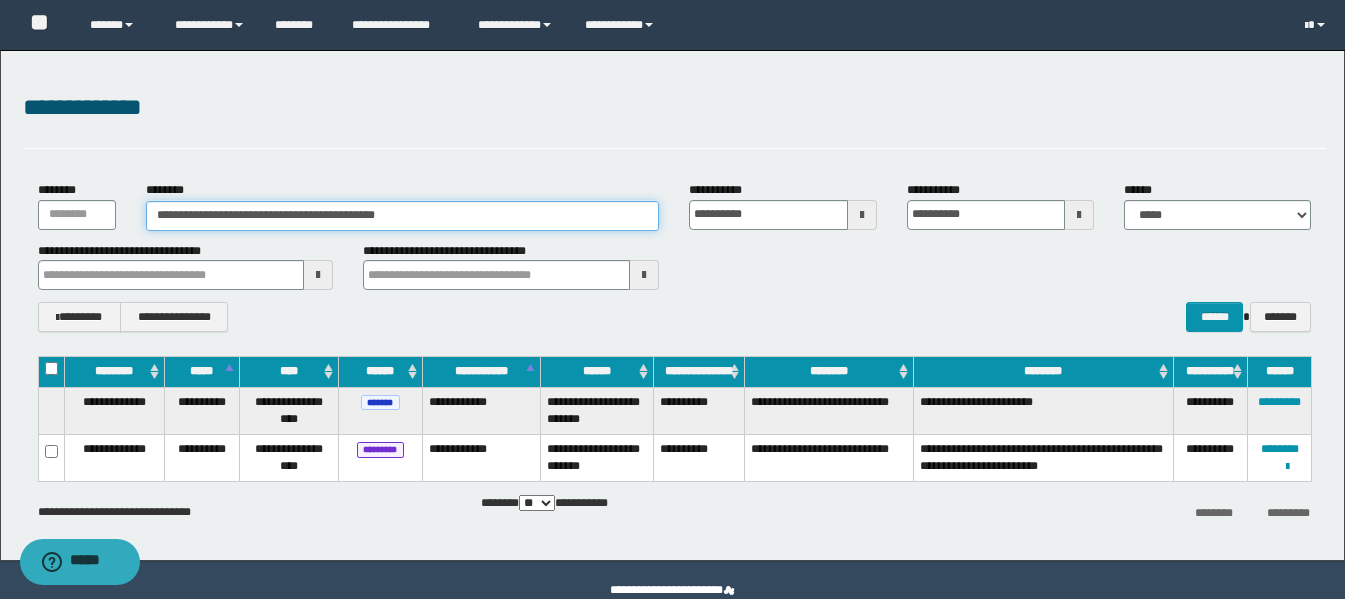 click on "**********" at bounding box center (674, 205) 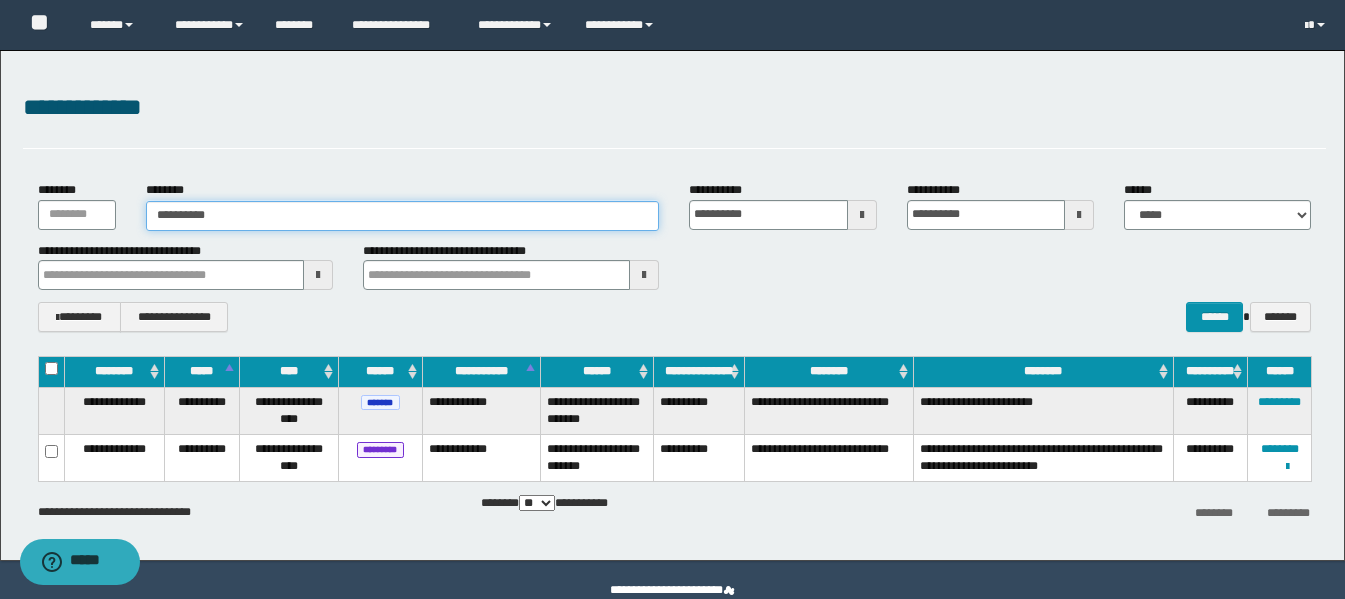 type on "**********" 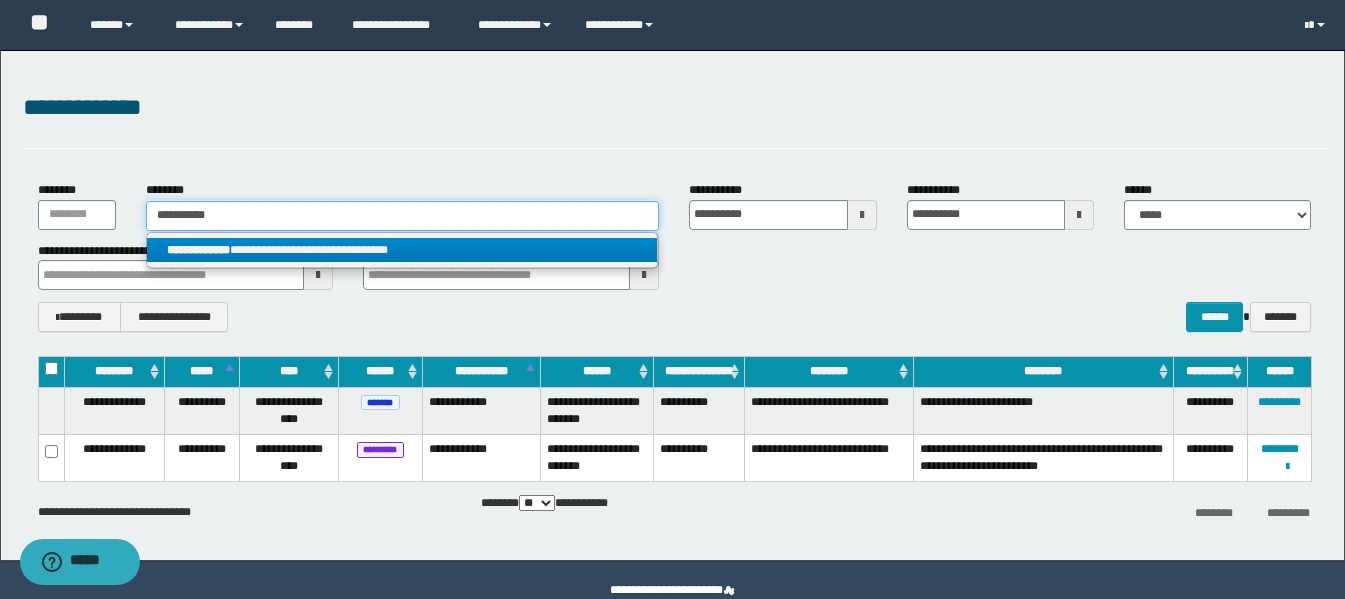 type on "**********" 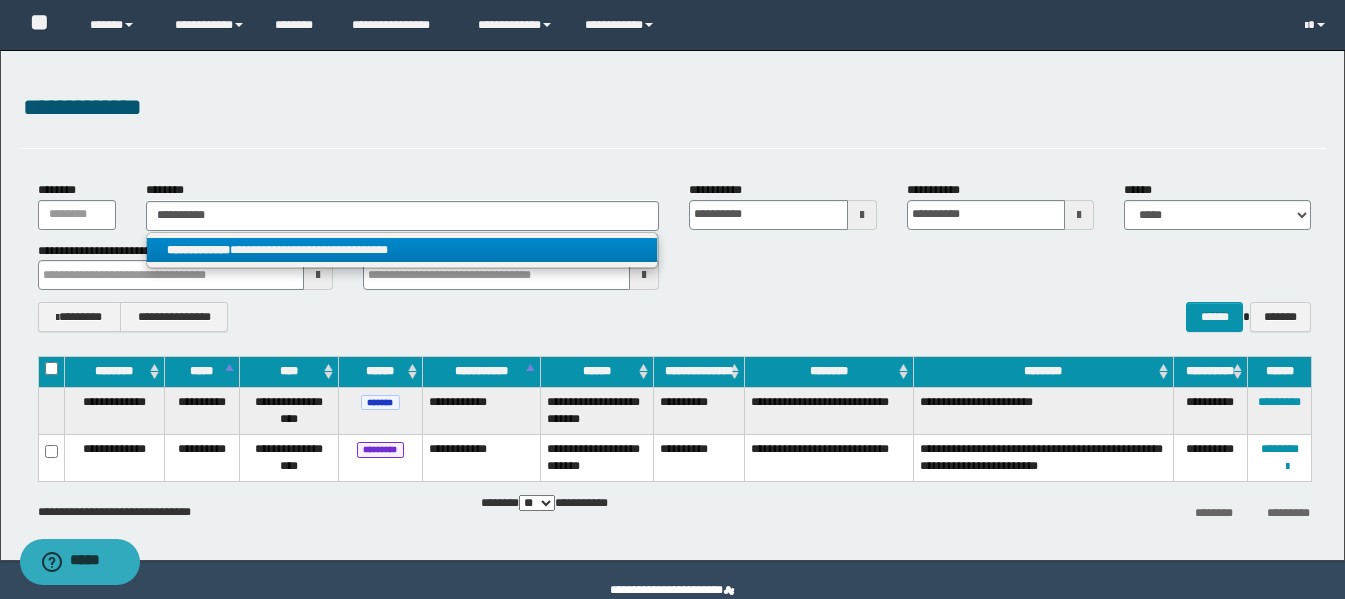 click on "**********" at bounding box center [198, 250] 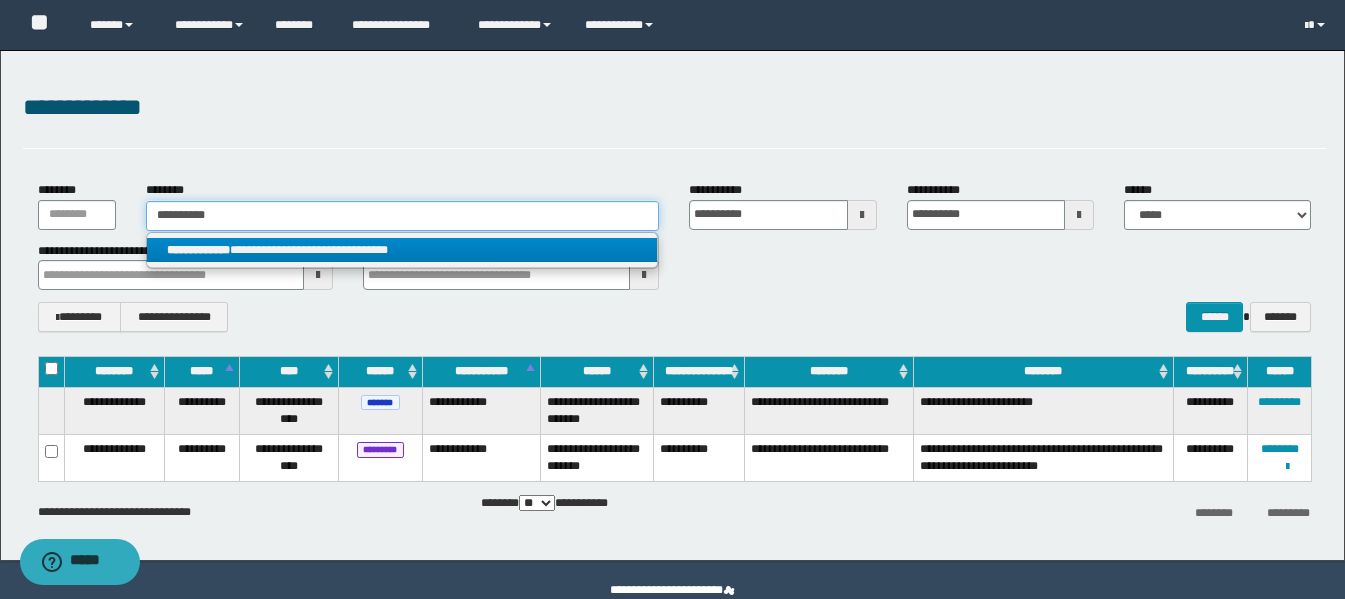 type 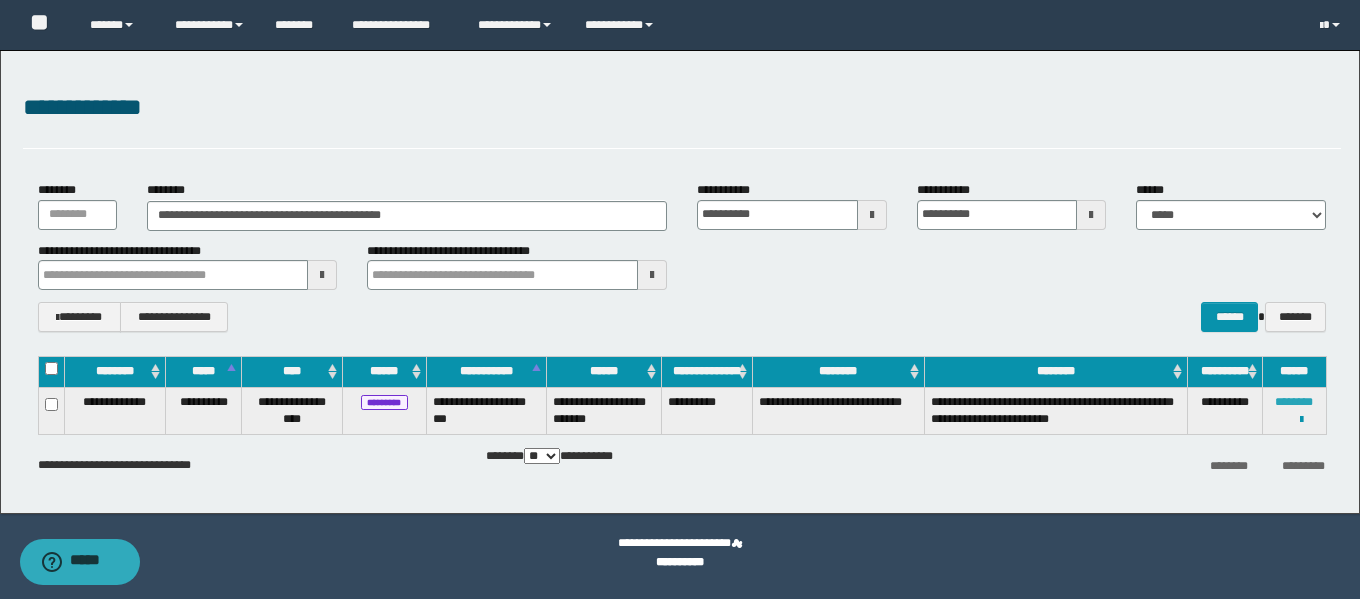 click on "********" at bounding box center [1294, 402] 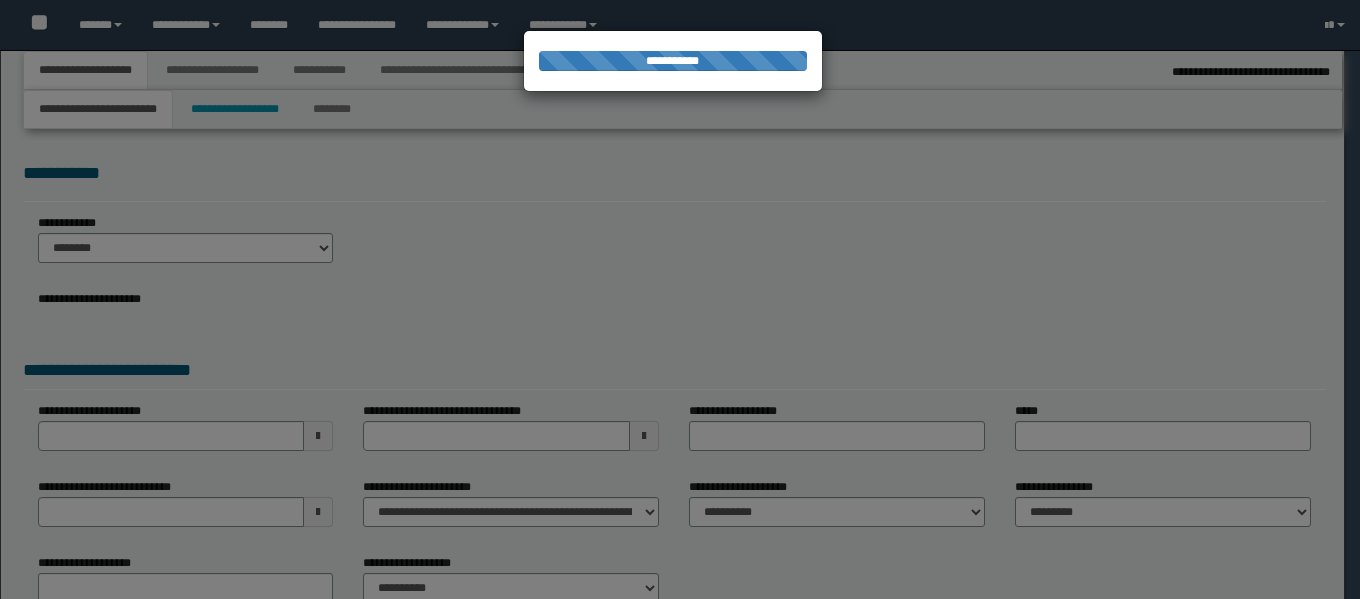 select on "*" 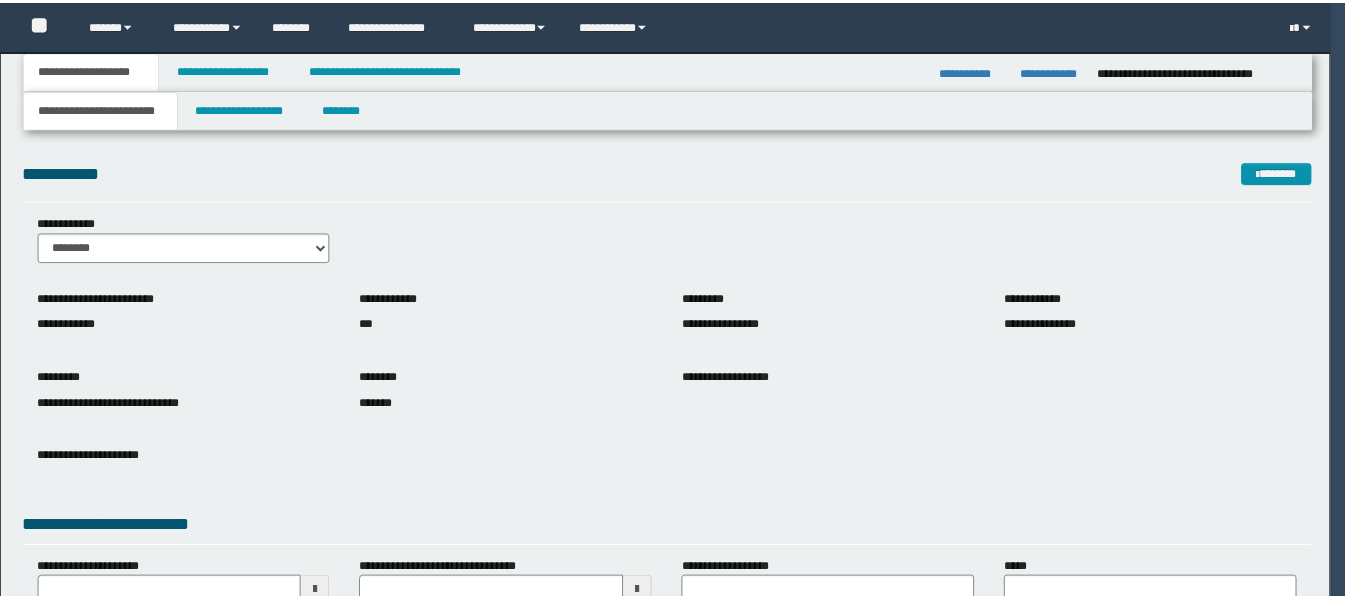 scroll, scrollTop: 0, scrollLeft: 0, axis: both 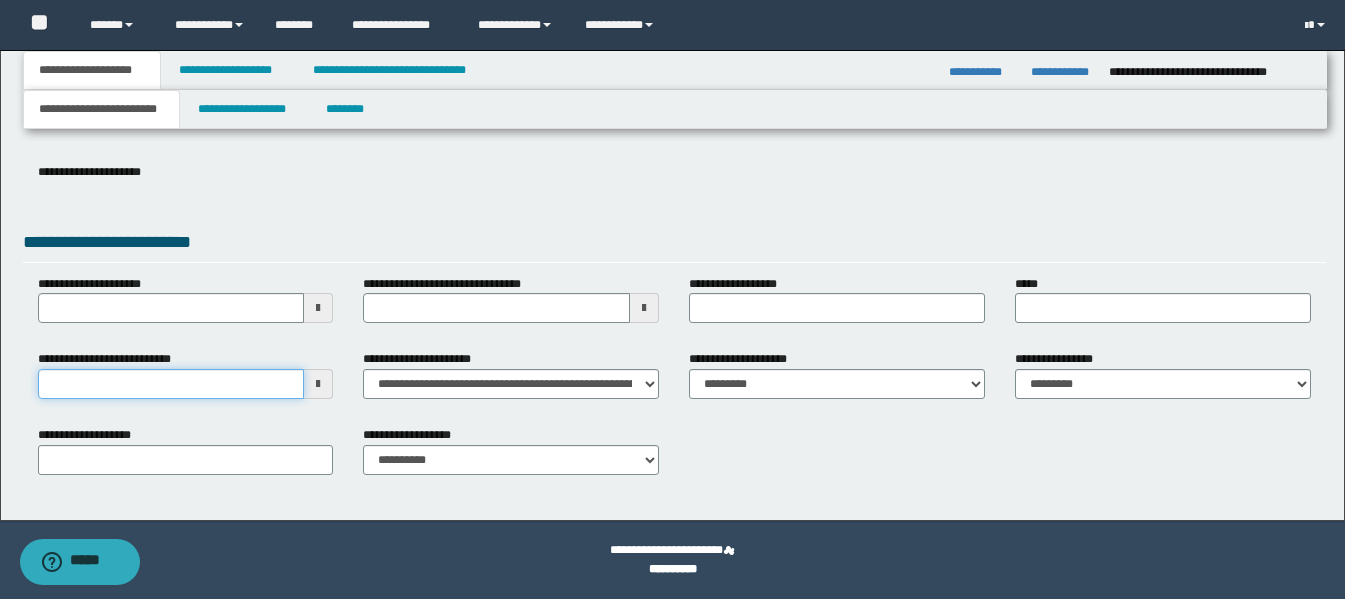 click on "**********" at bounding box center (171, 384) 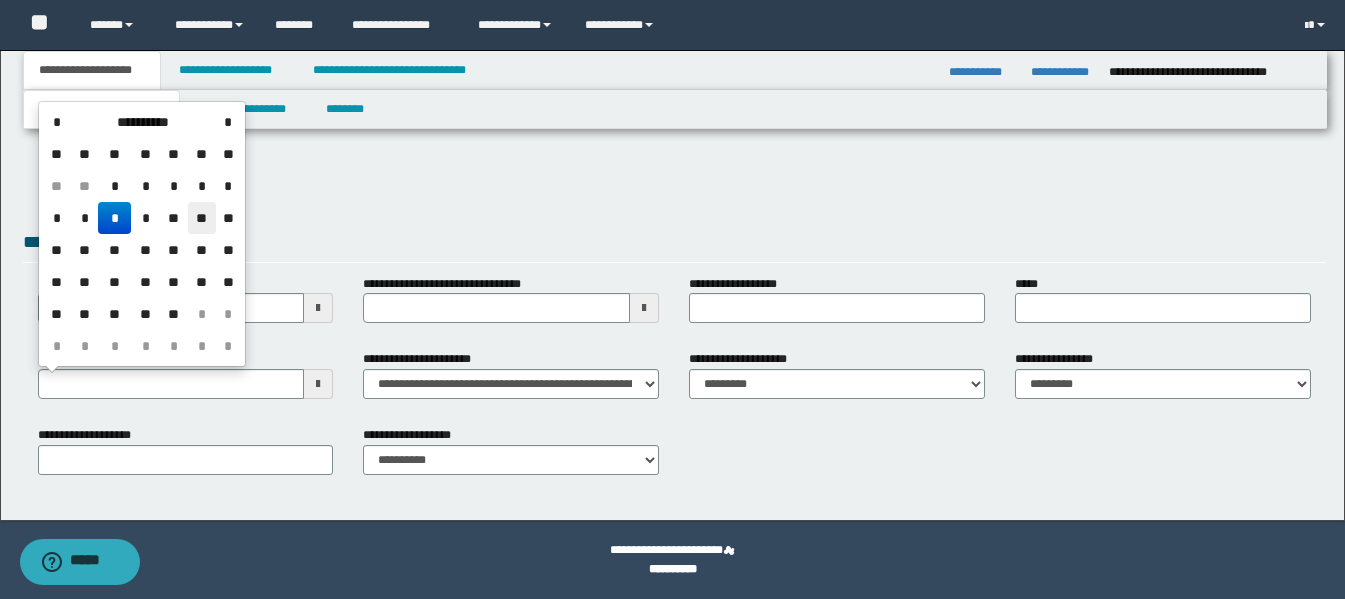 click on "**" at bounding box center [202, 218] 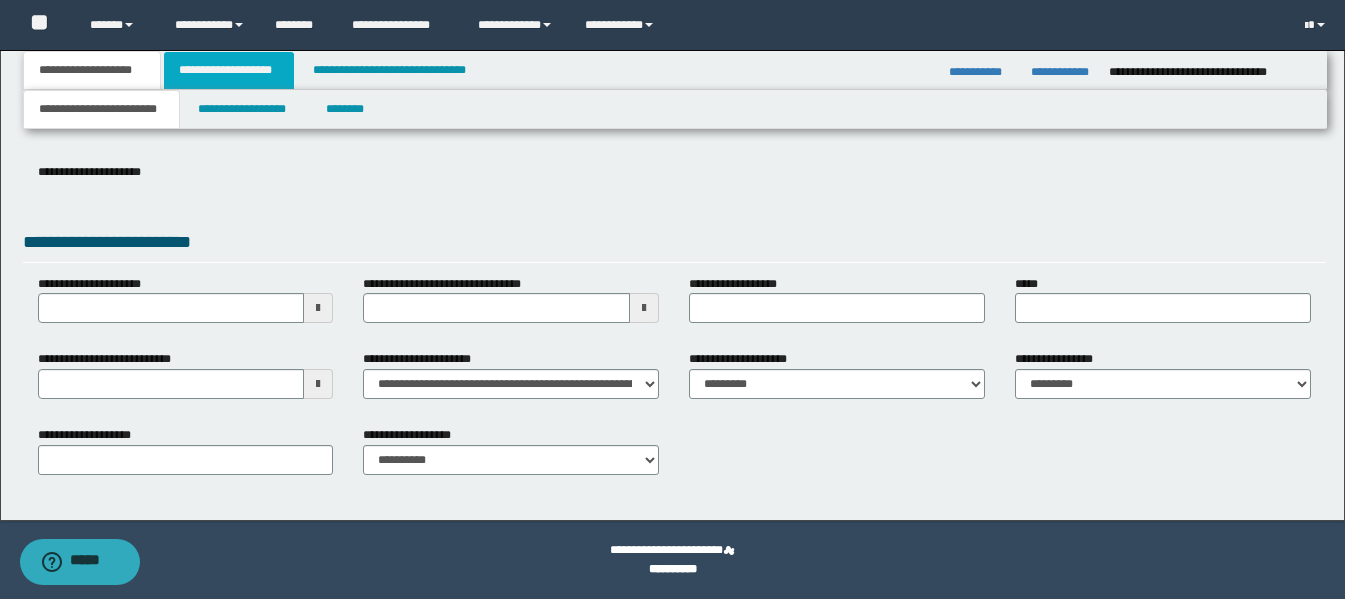 click on "**********" at bounding box center [229, 70] 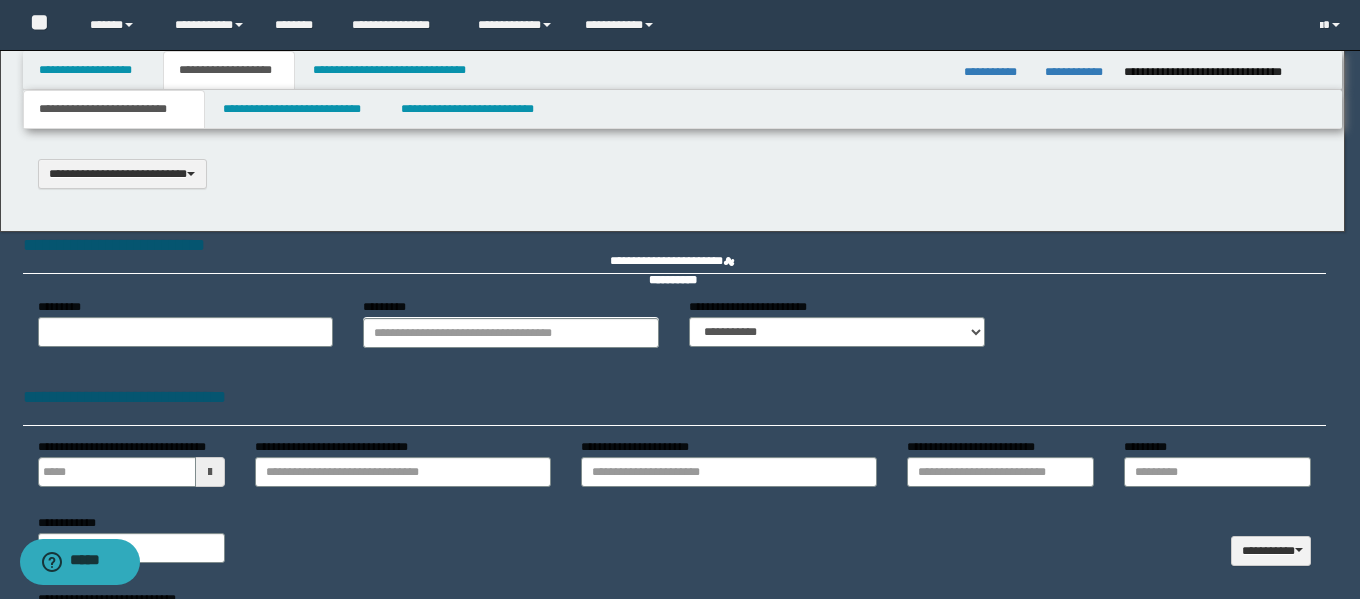 scroll, scrollTop: 0, scrollLeft: 0, axis: both 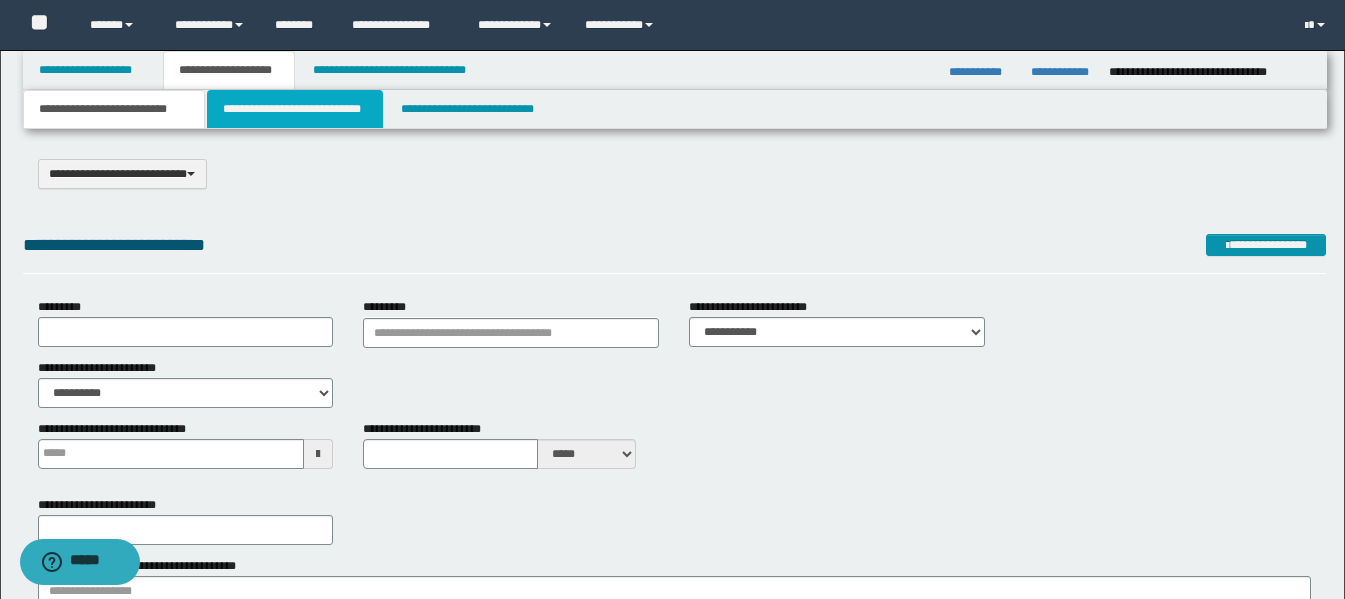 click on "**********" at bounding box center [295, 109] 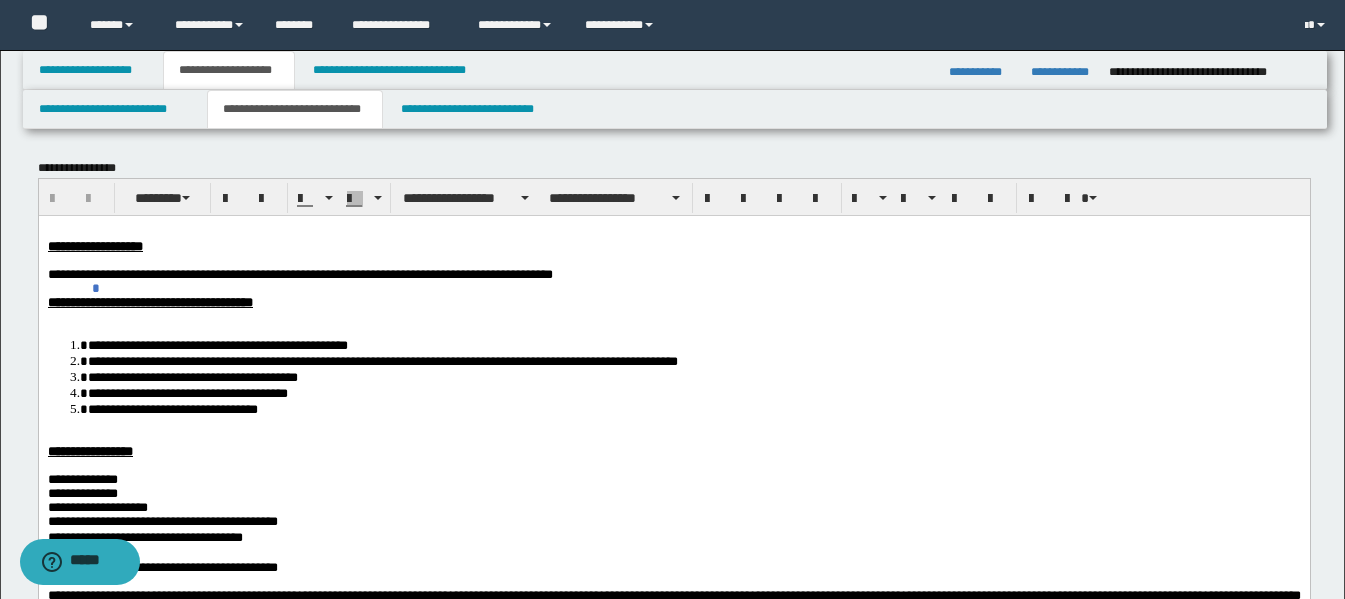 scroll, scrollTop: 100, scrollLeft: 0, axis: vertical 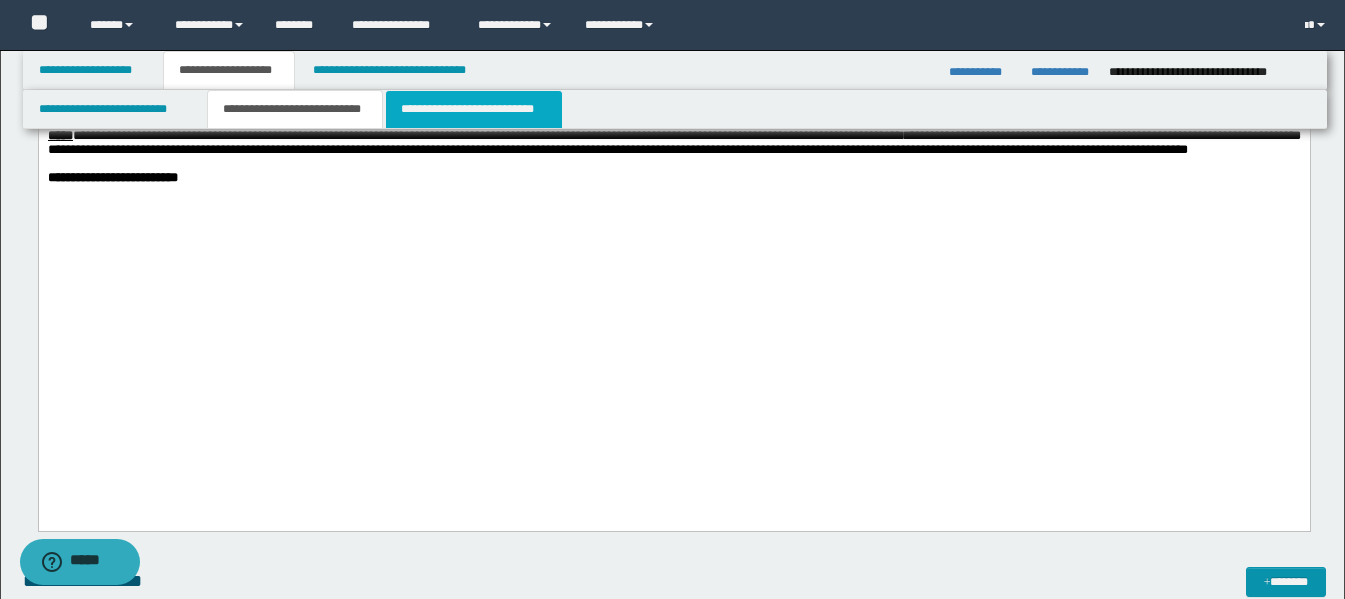 click on "**********" at bounding box center (474, 109) 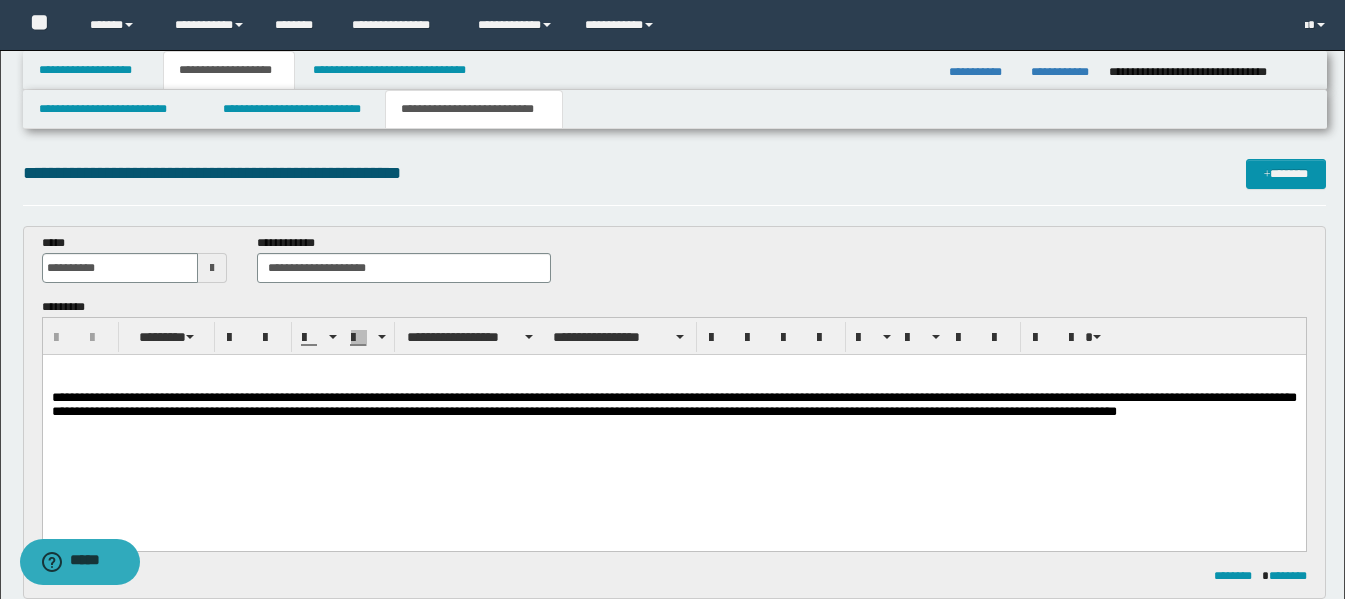 scroll, scrollTop: 0, scrollLeft: 0, axis: both 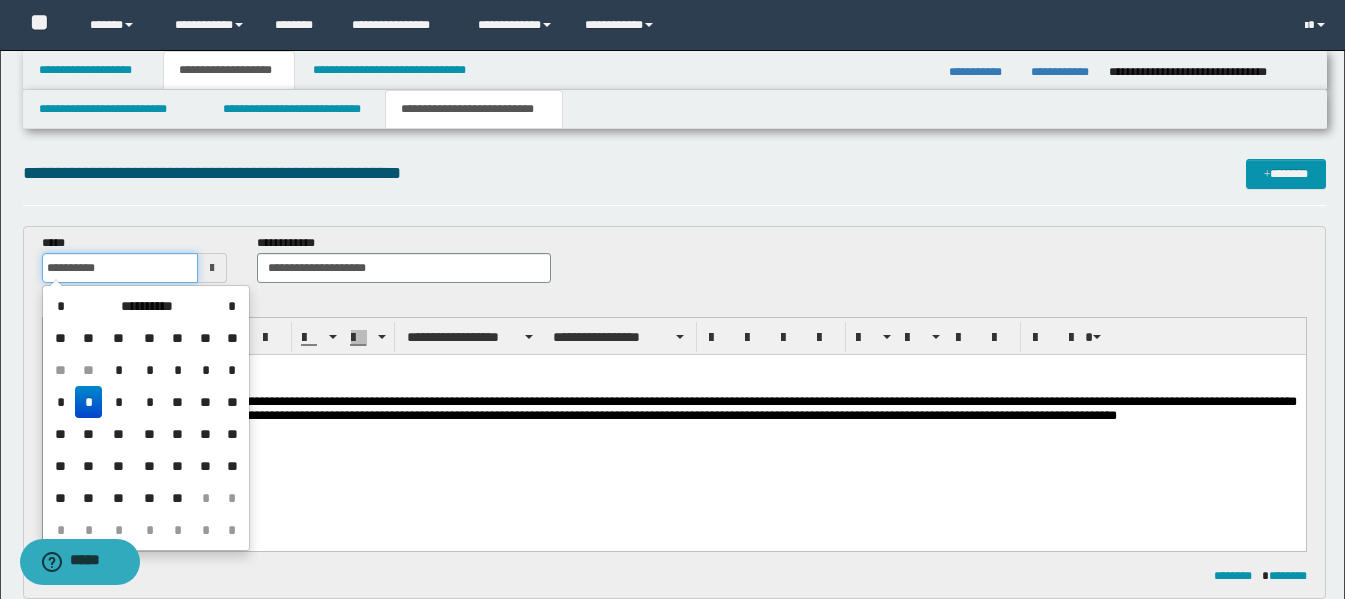 drag, startPoint x: 49, startPoint y: 269, endPoint x: 91, endPoint y: 288, distance: 46.09772 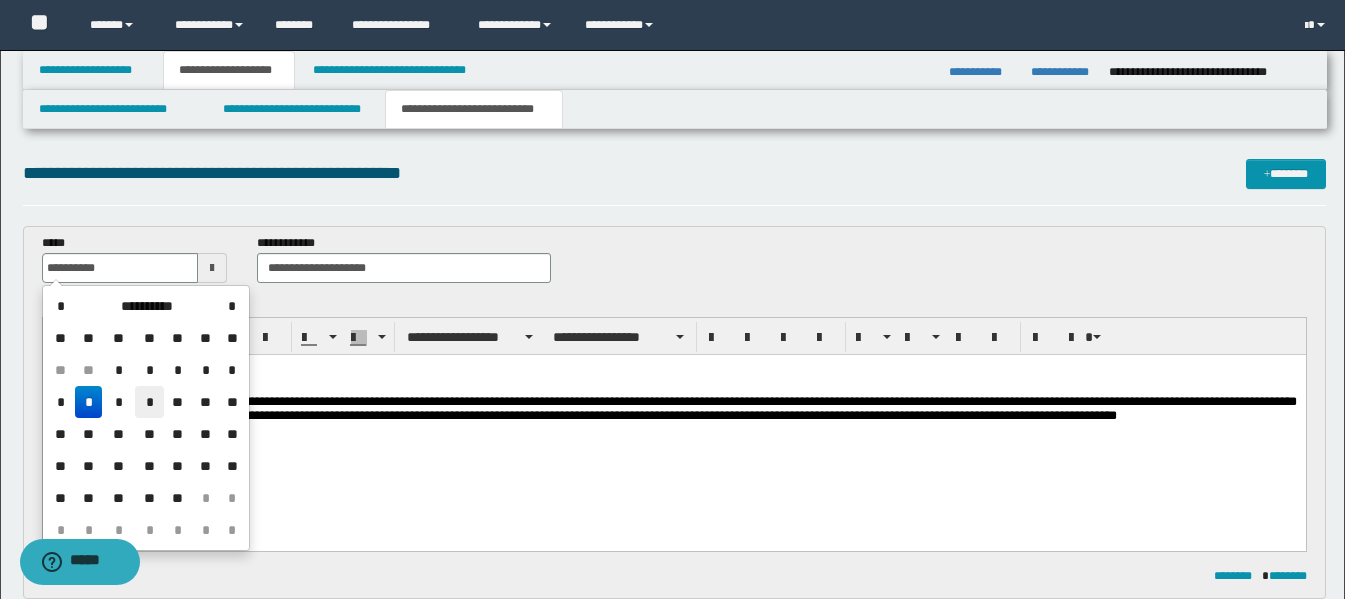drag, startPoint x: 149, startPoint y: 406, endPoint x: 138, endPoint y: 76, distance: 330.1833 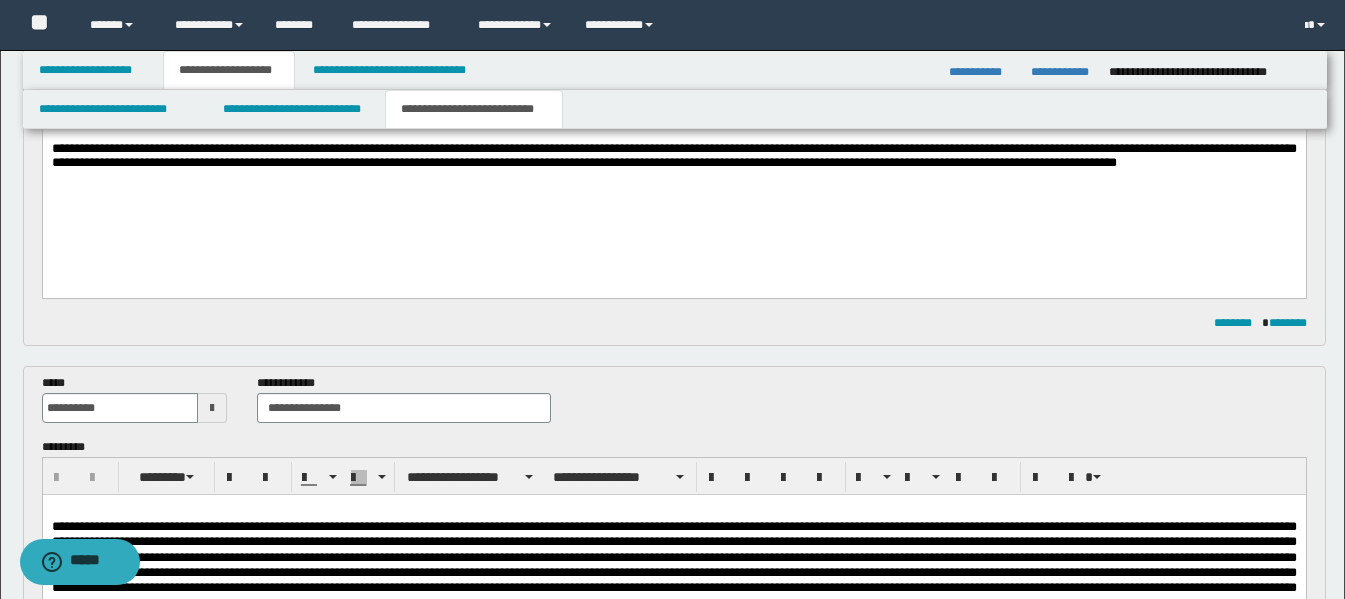 scroll, scrollTop: 300, scrollLeft: 0, axis: vertical 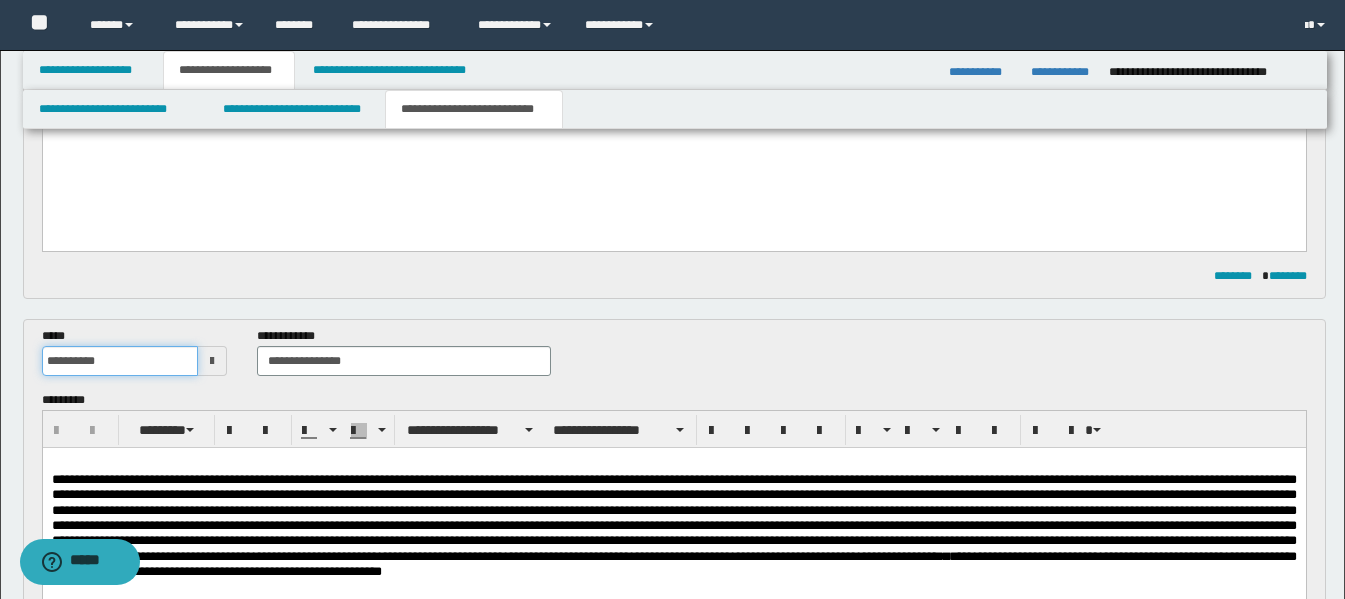 click on "**********" at bounding box center [120, 361] 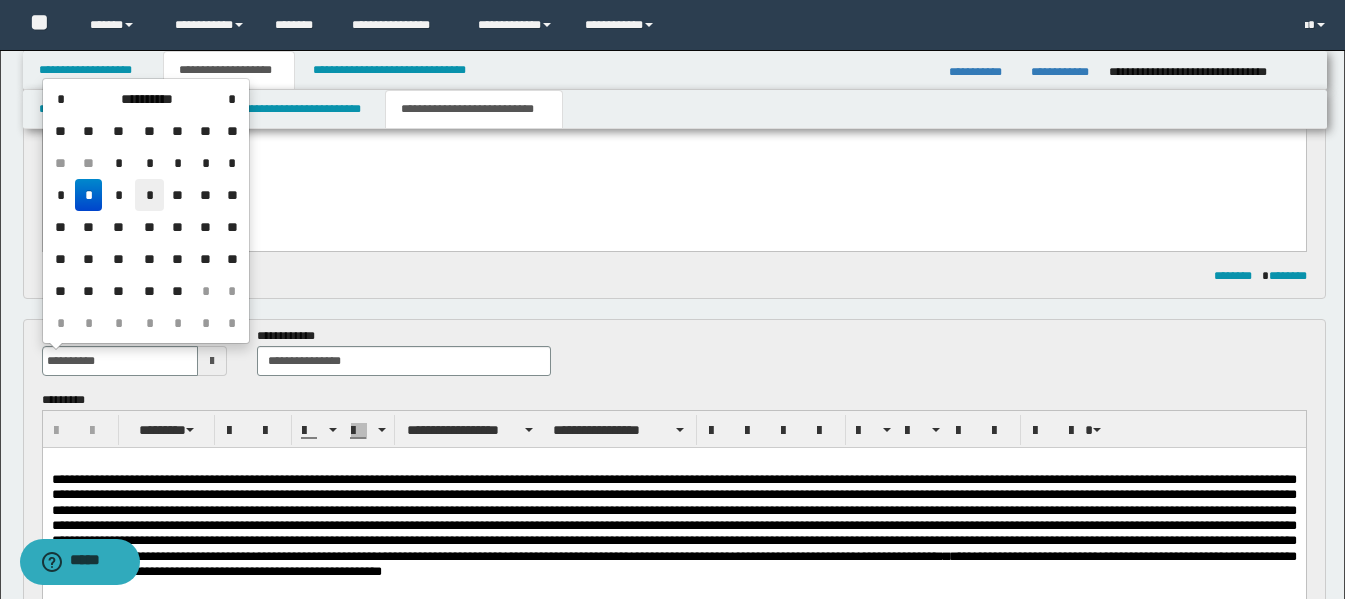 click on "*" at bounding box center [149, 195] 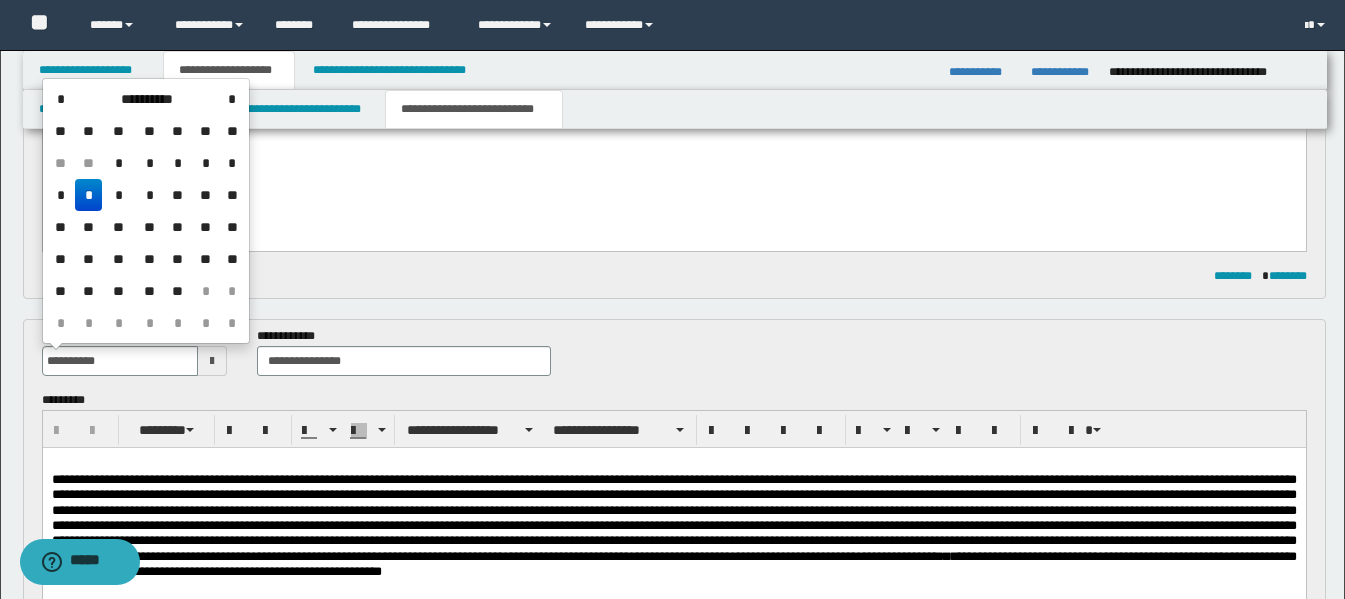 type on "**********" 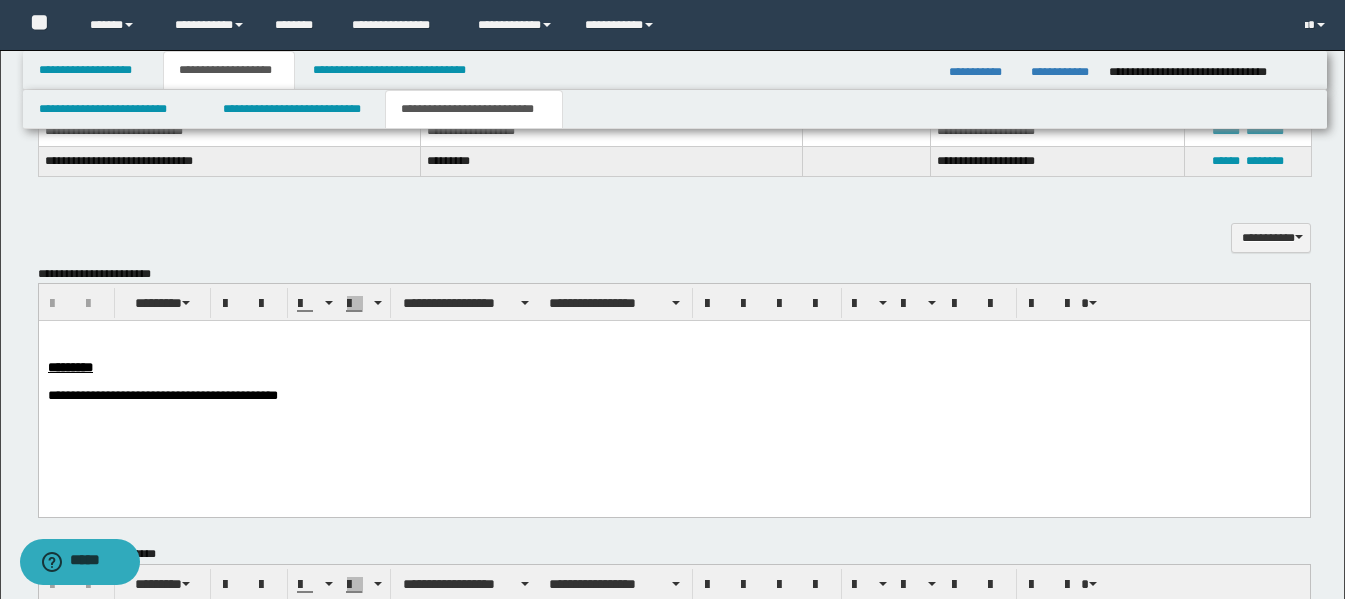 scroll, scrollTop: 1200, scrollLeft: 0, axis: vertical 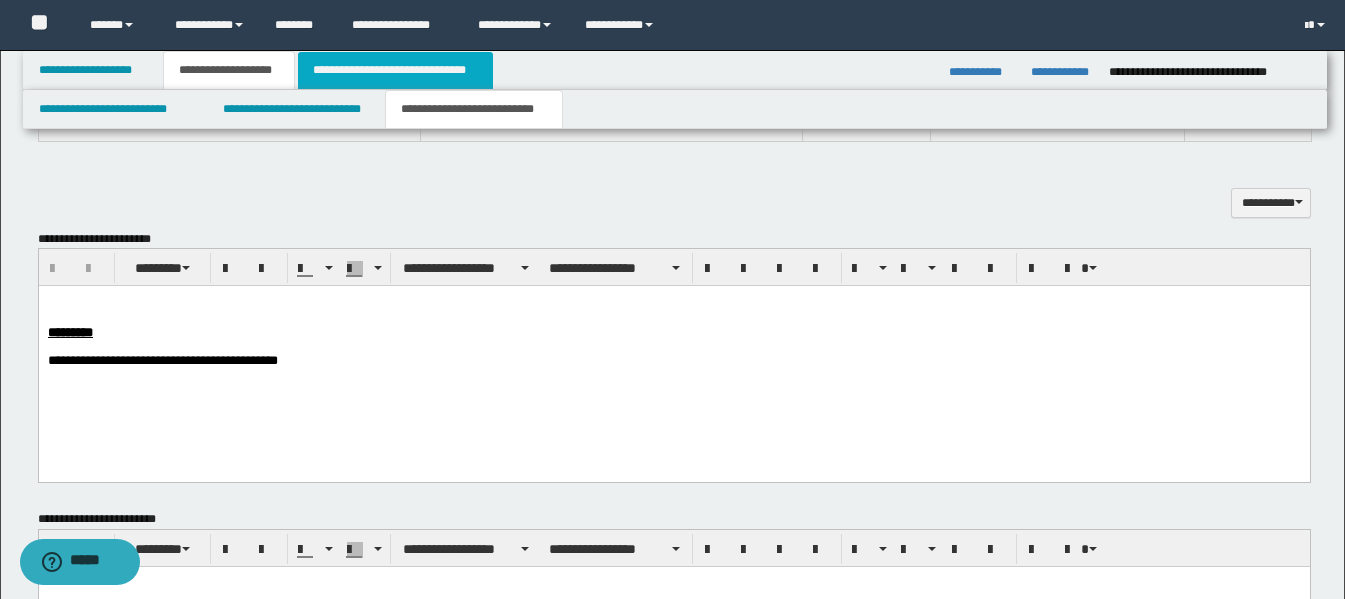 click on "**********" at bounding box center [395, 70] 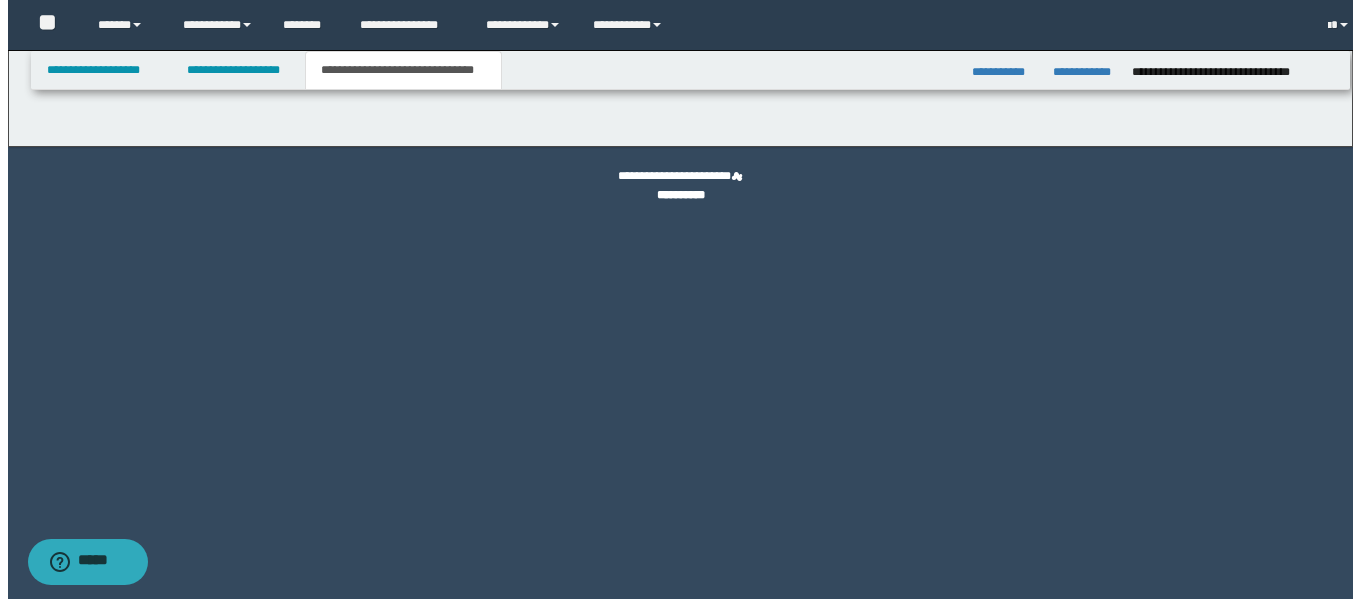 scroll, scrollTop: 0, scrollLeft: 0, axis: both 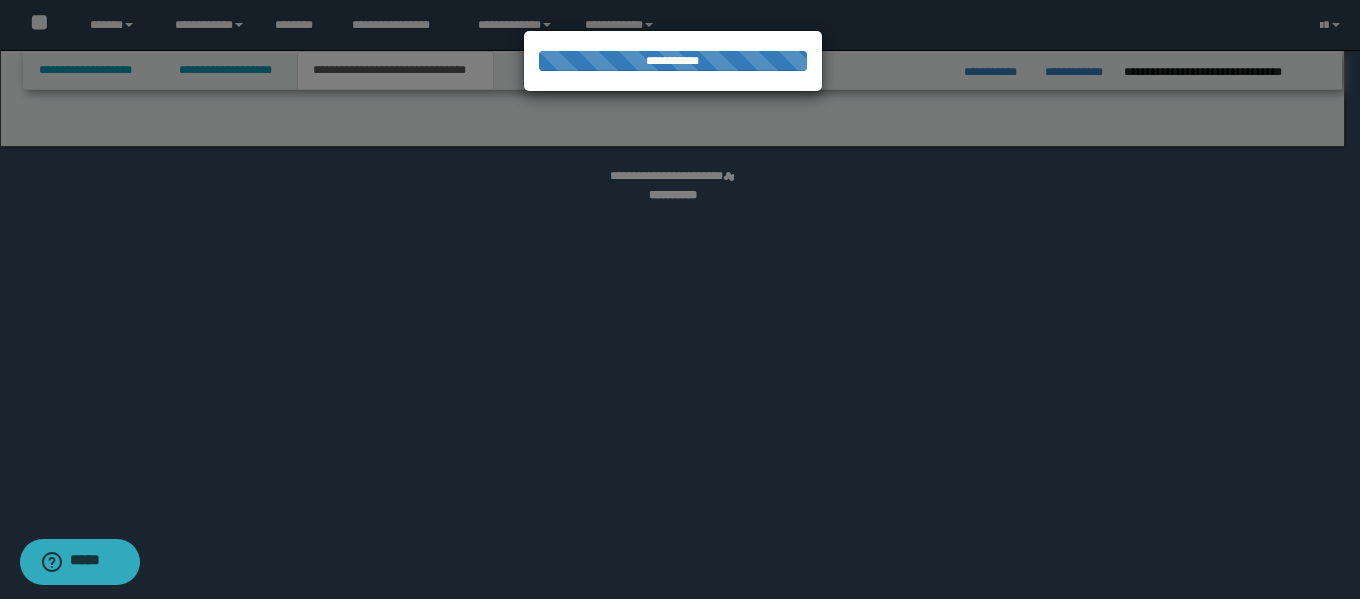 select on "*" 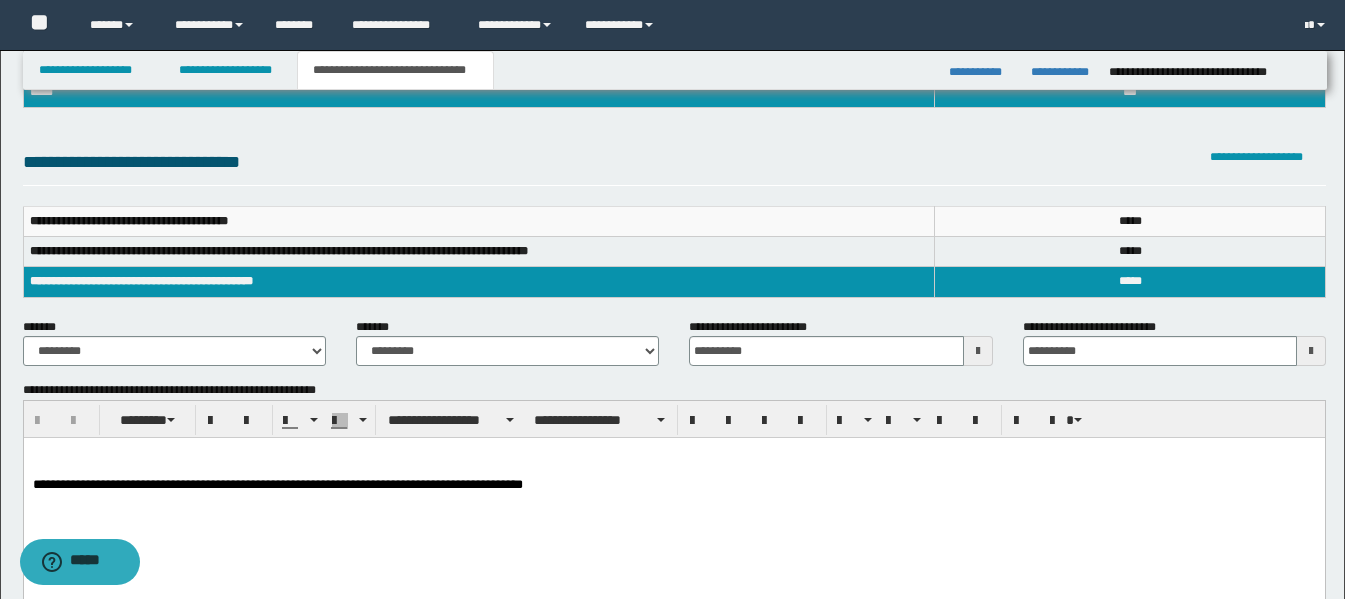 scroll, scrollTop: 300, scrollLeft: 0, axis: vertical 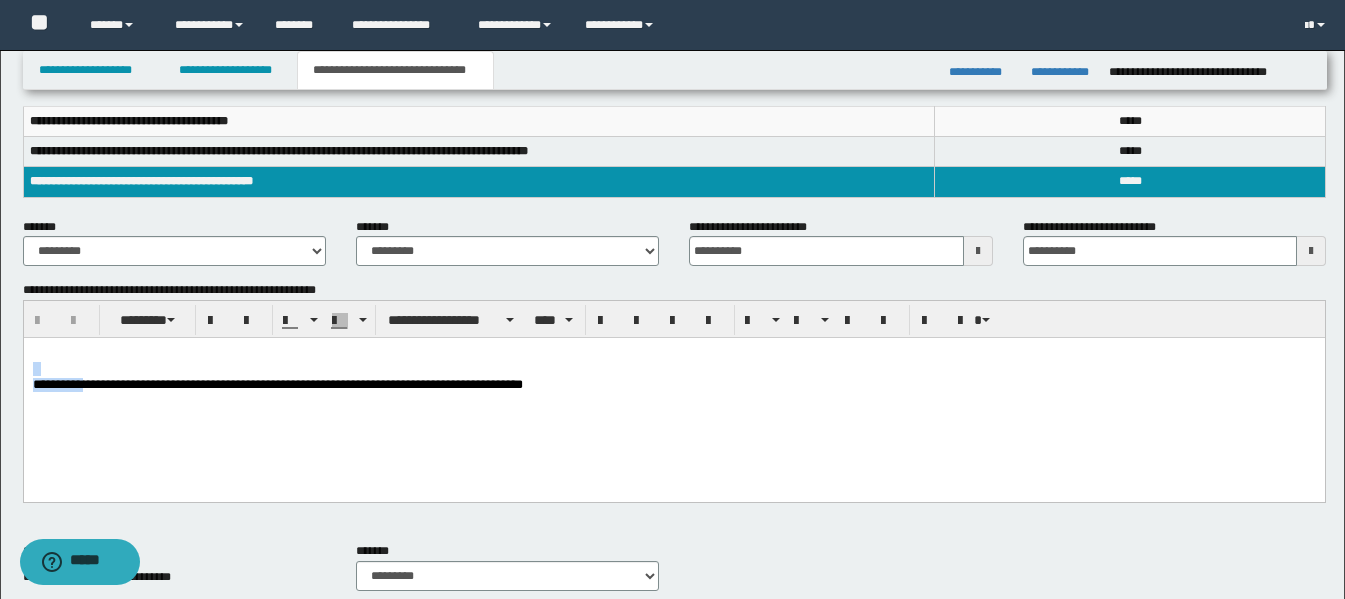 drag, startPoint x: 100, startPoint y: 384, endPoint x: -1, endPoint y: 376, distance: 101.31634 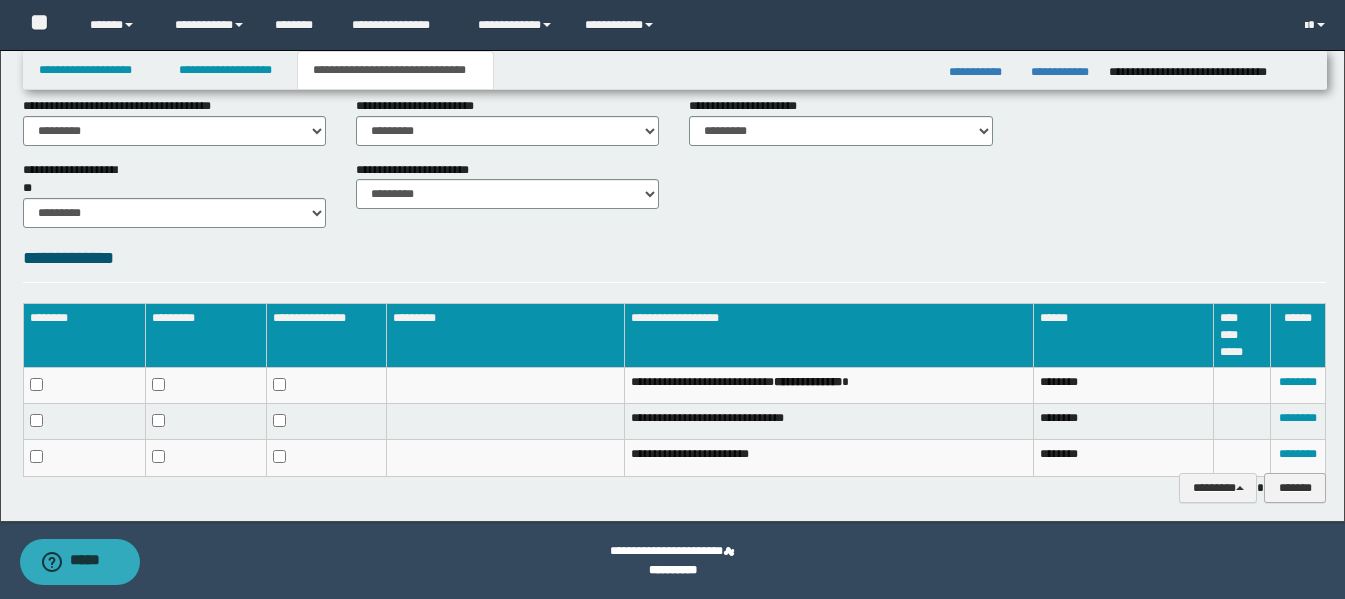 scroll, scrollTop: 877, scrollLeft: 0, axis: vertical 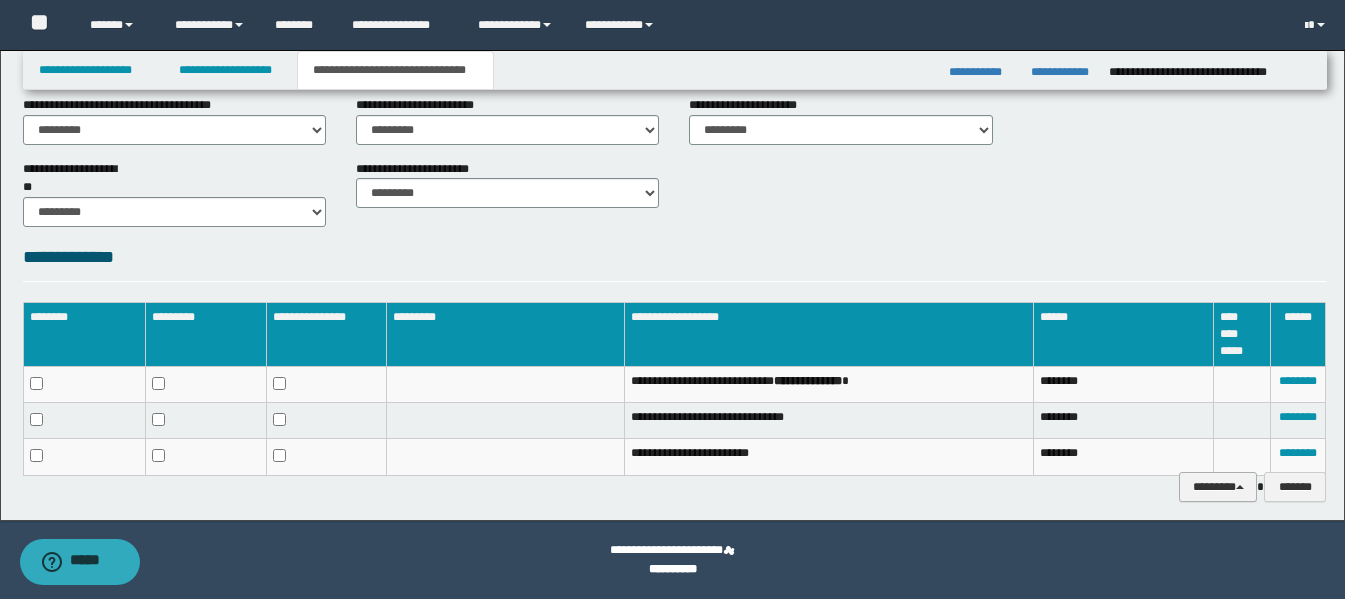 click on "********" at bounding box center [1218, 487] 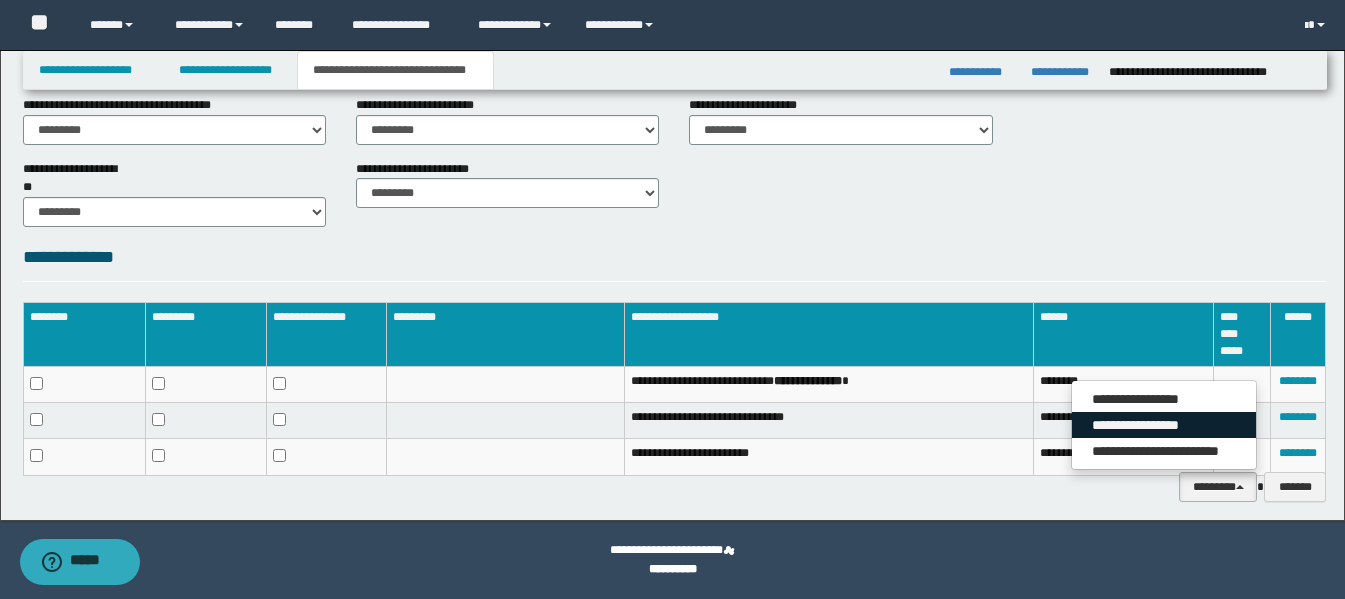 click on "**********" at bounding box center (1164, 425) 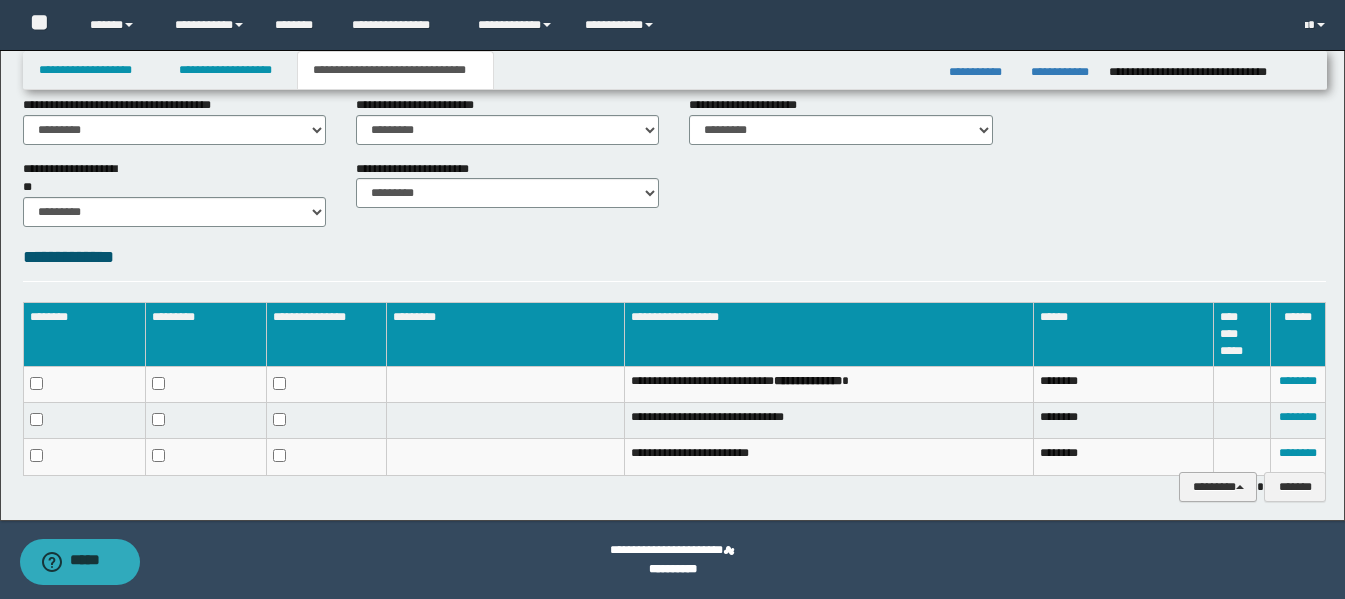 click on "********" at bounding box center (1218, 487) 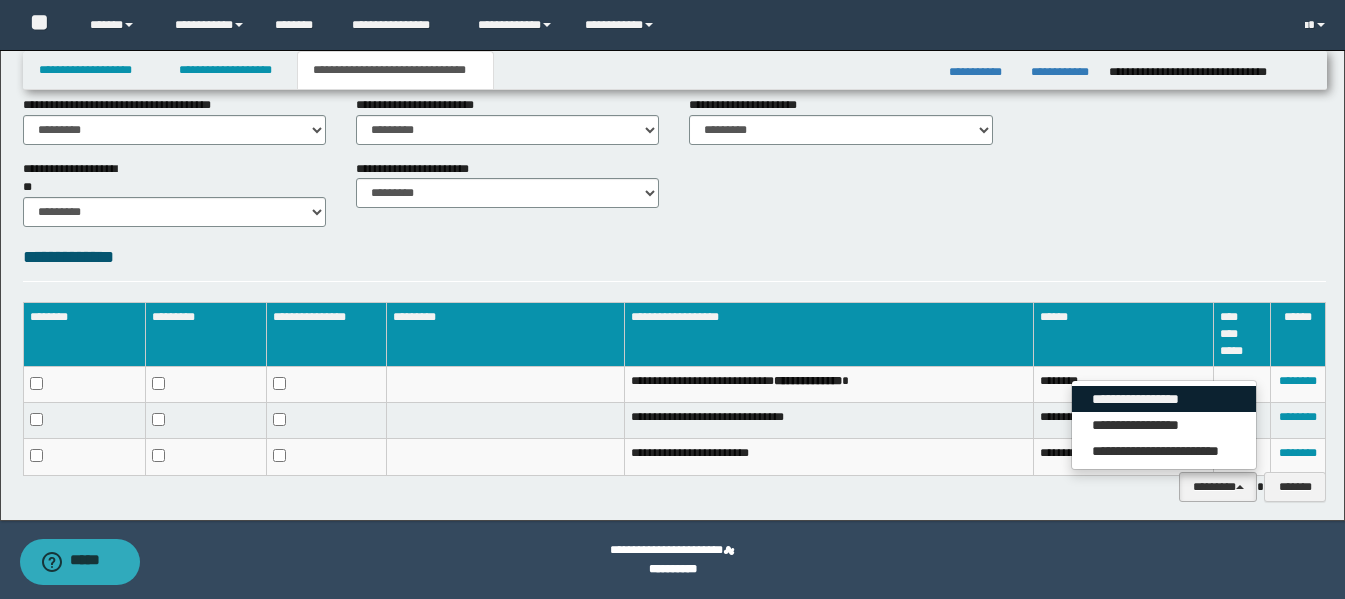 click on "**********" at bounding box center [1164, 399] 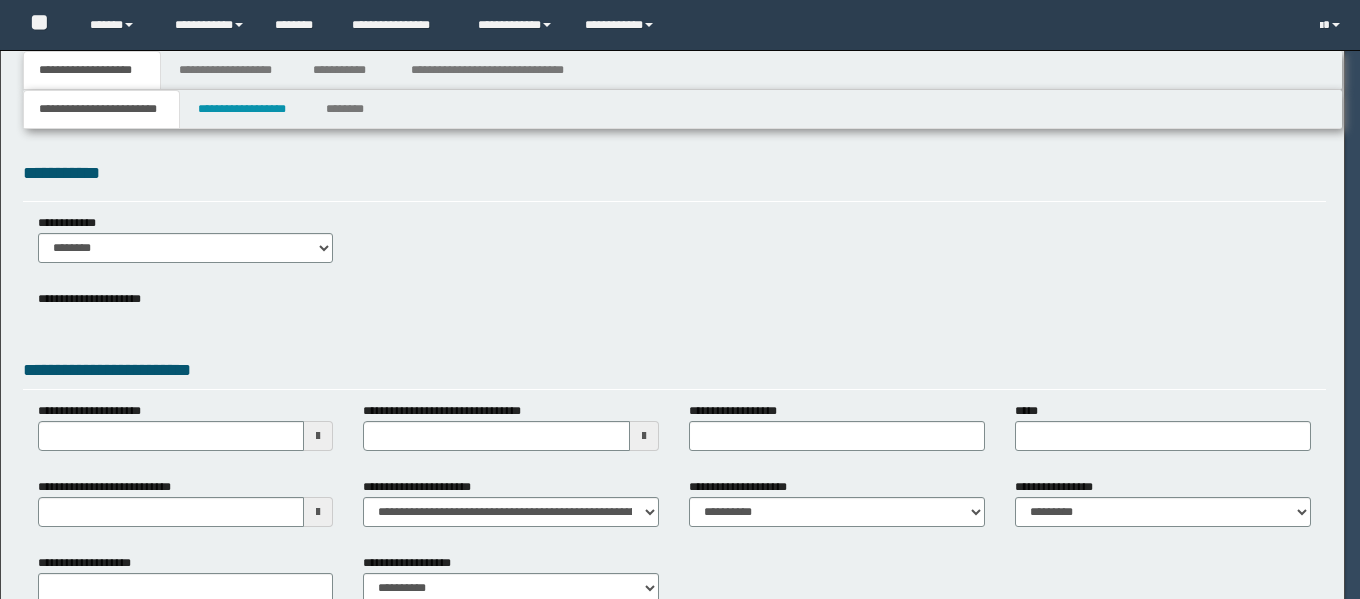 scroll, scrollTop: 0, scrollLeft: 0, axis: both 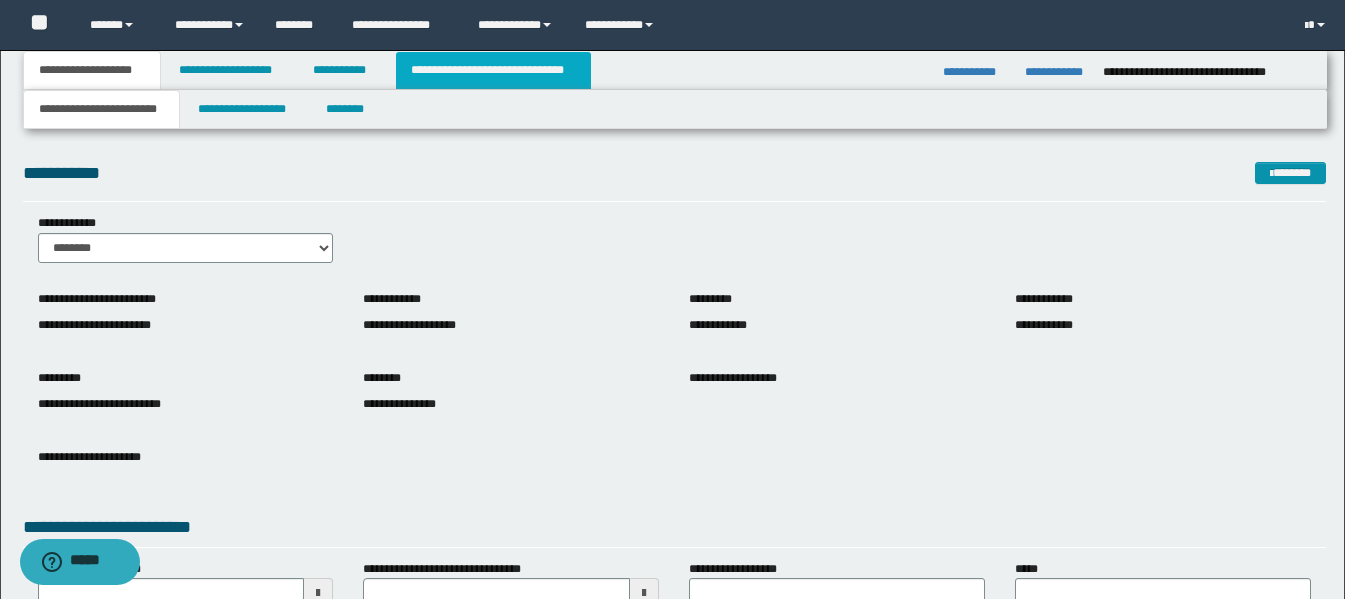 click on "**********" at bounding box center [493, 70] 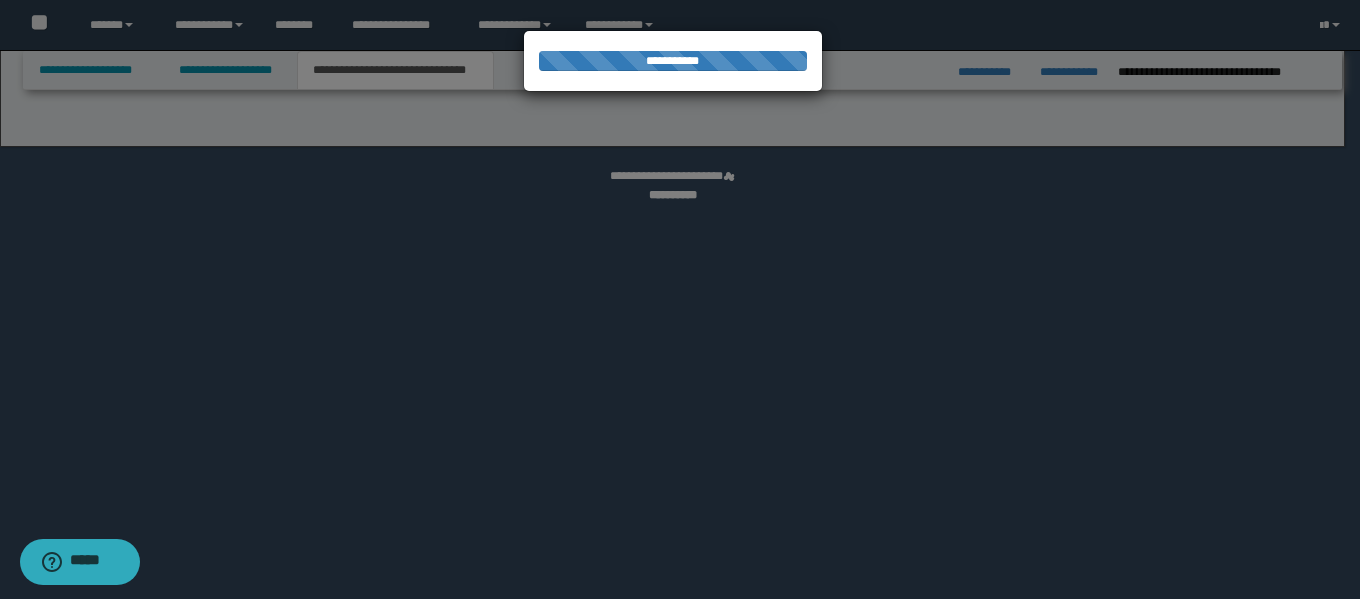 select on "*" 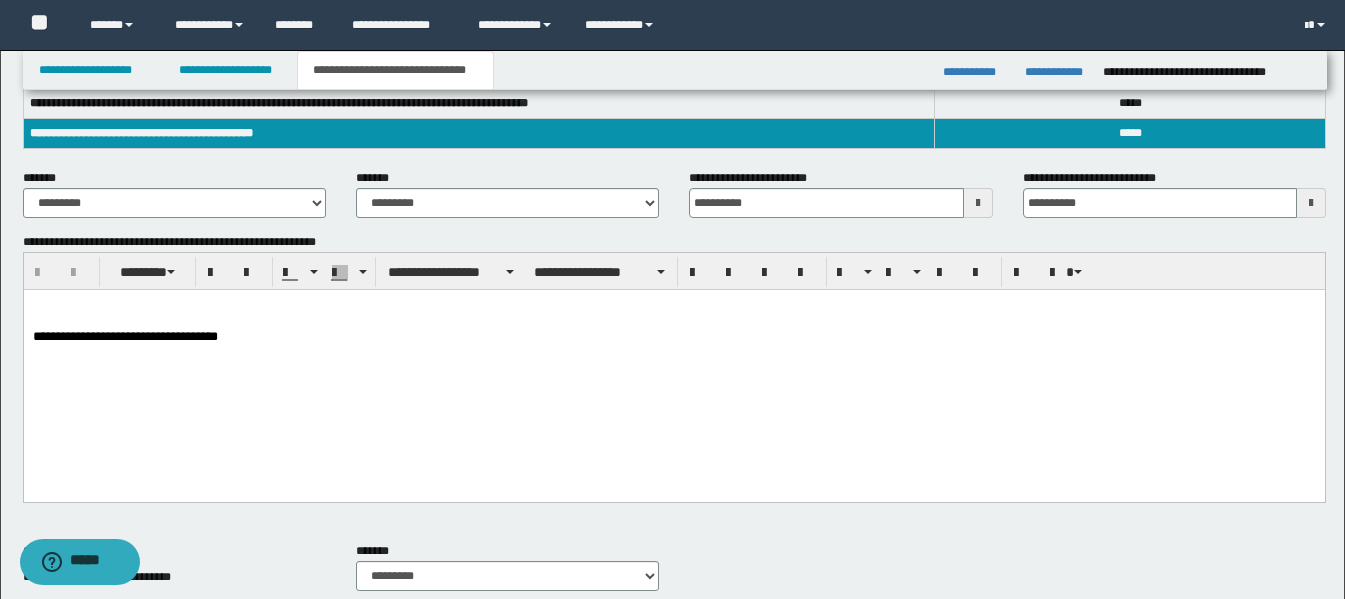 scroll, scrollTop: 300, scrollLeft: 0, axis: vertical 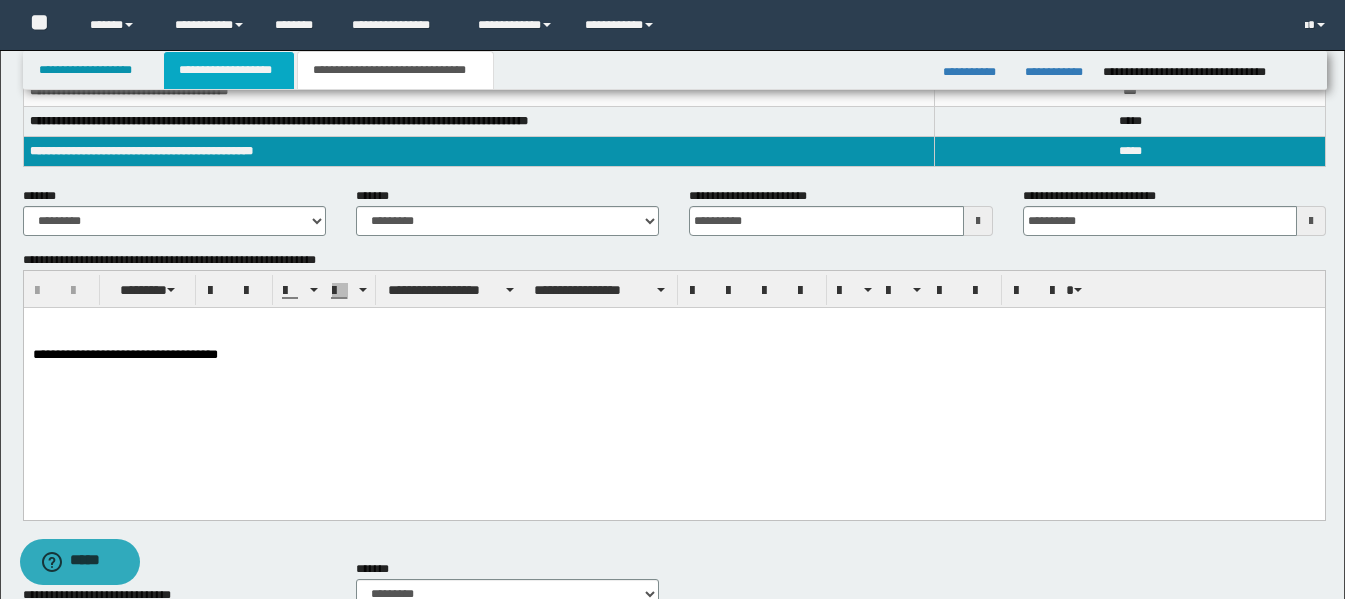click on "**********" at bounding box center (229, 70) 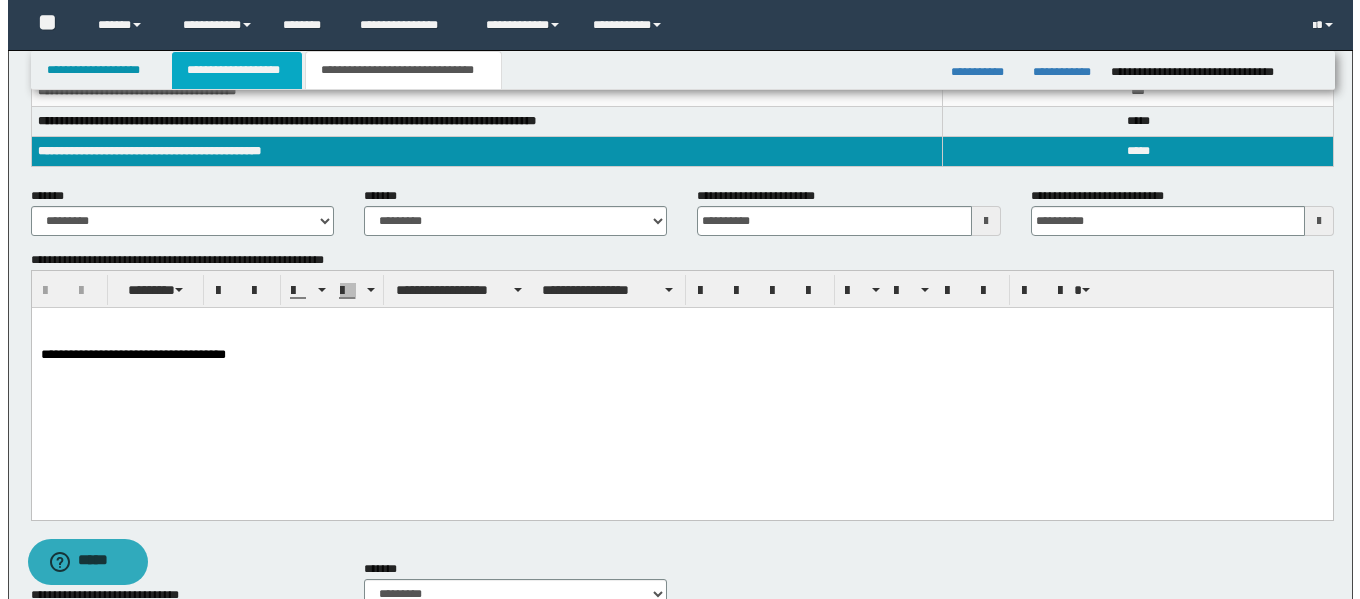 scroll, scrollTop: 0, scrollLeft: 0, axis: both 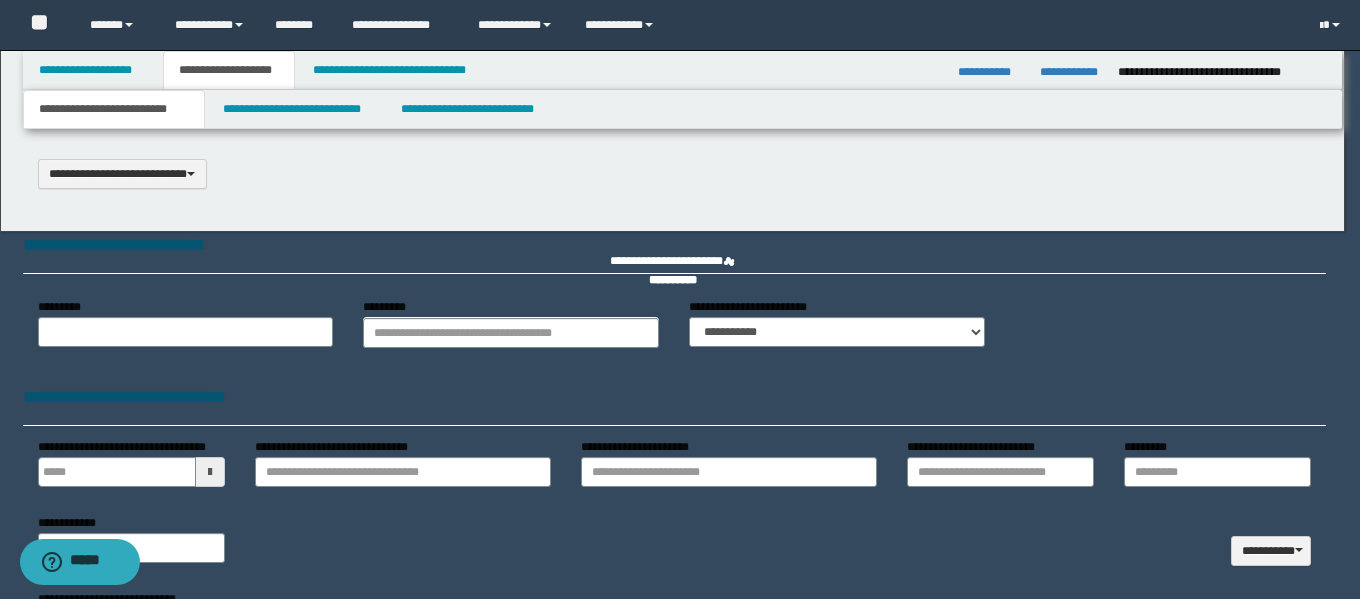 select on "*" 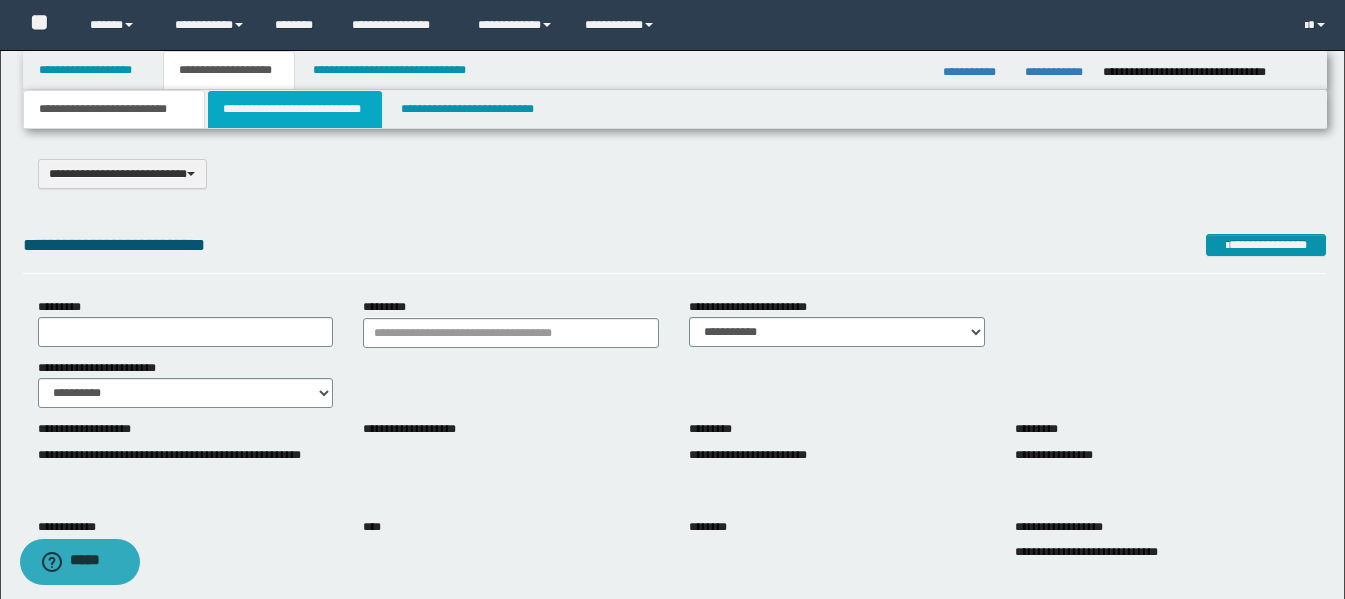 click on "**********" at bounding box center (295, 109) 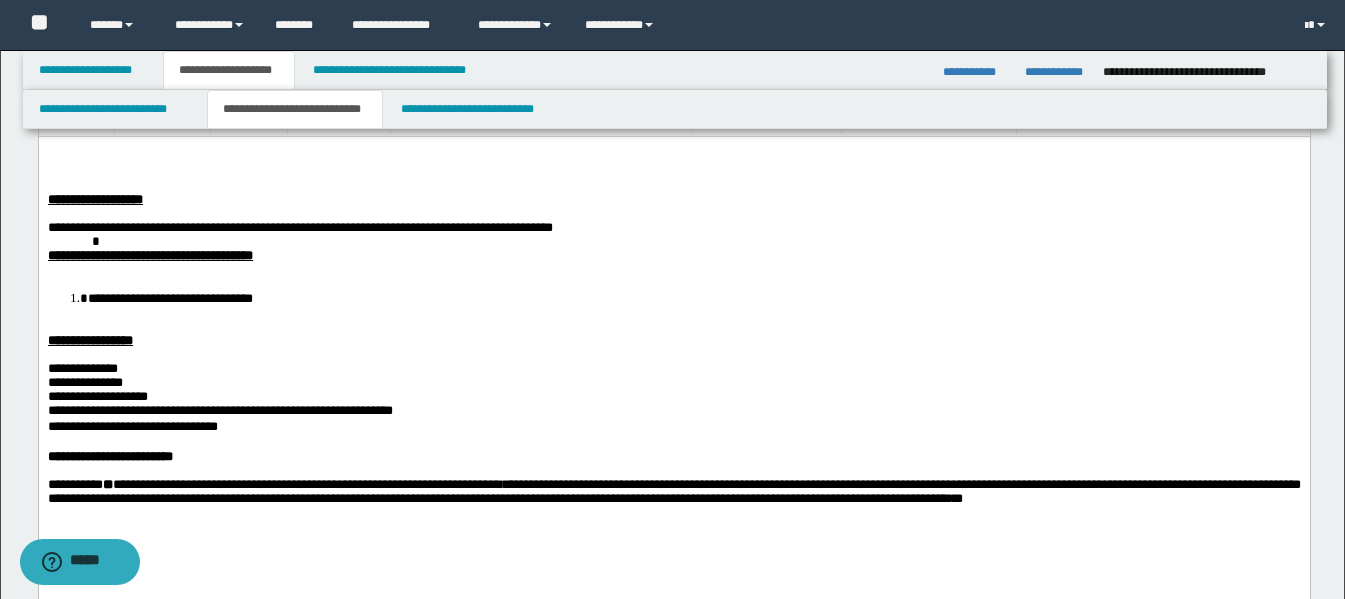 scroll, scrollTop: 200, scrollLeft: 0, axis: vertical 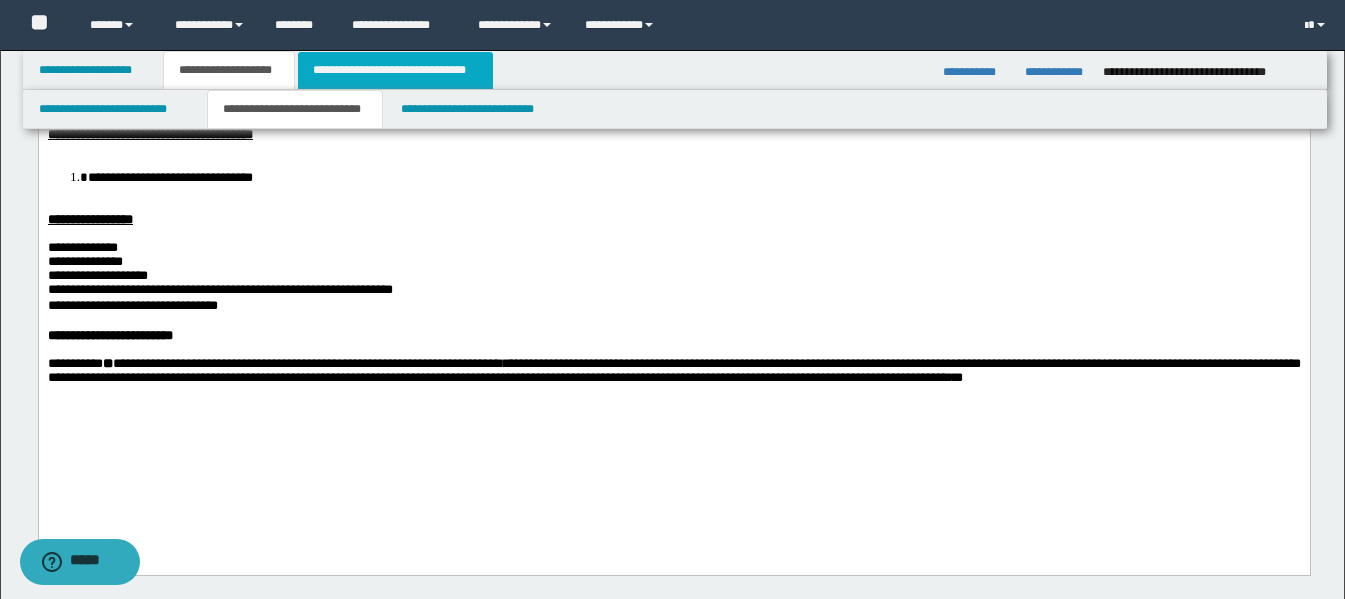 click on "**********" at bounding box center [395, 70] 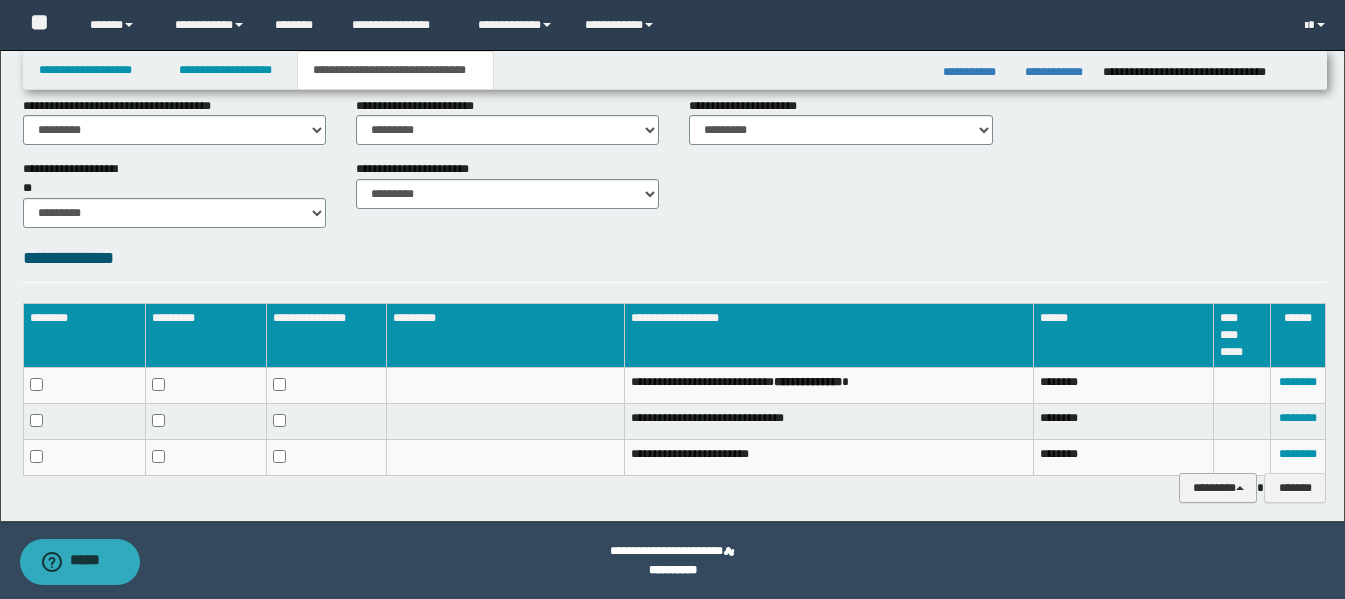 scroll, scrollTop: 749, scrollLeft: 0, axis: vertical 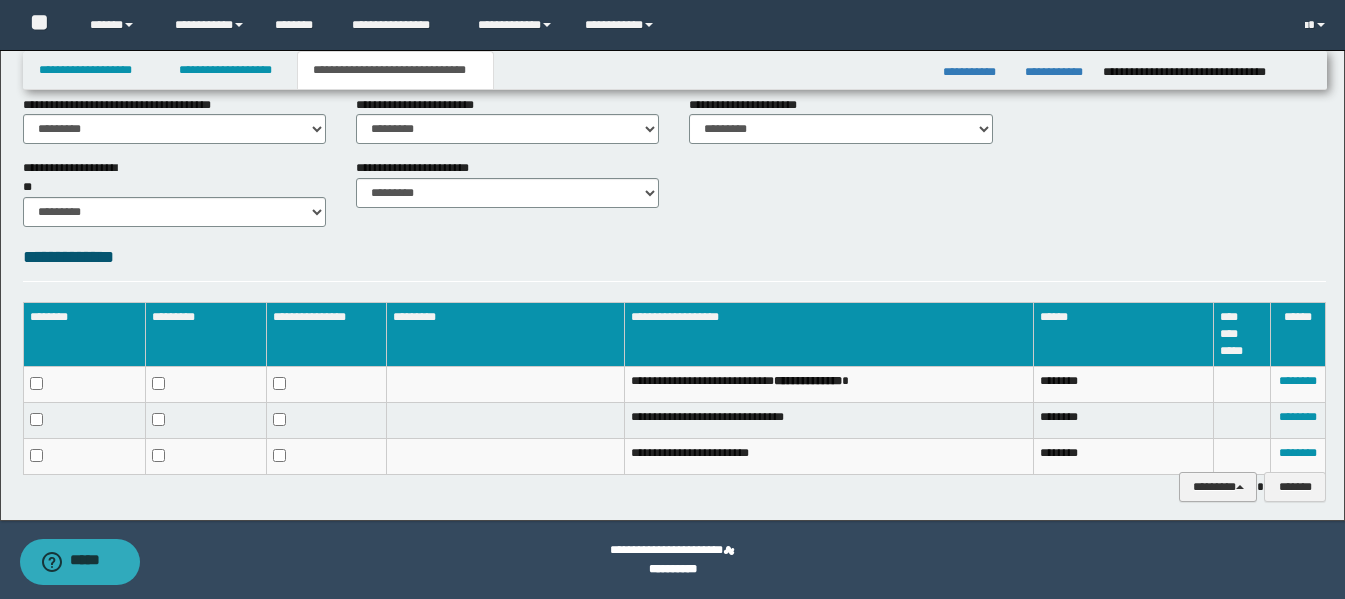 click on "********" at bounding box center [1218, 487] 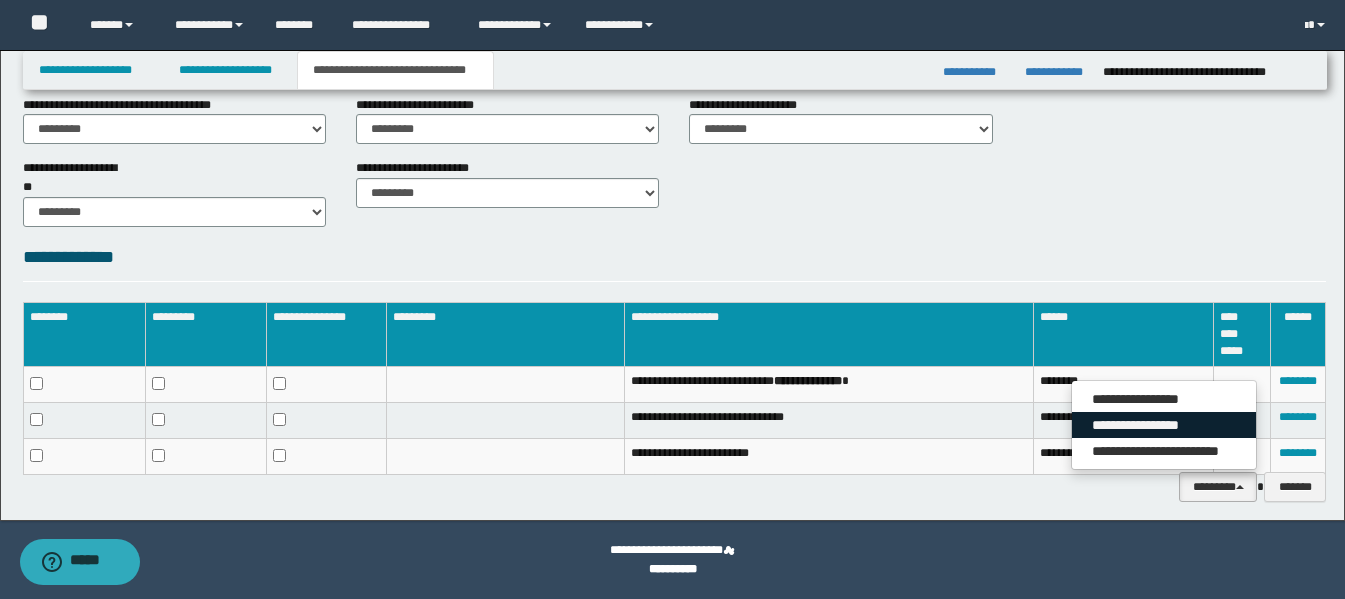 click on "**********" at bounding box center [1164, 425] 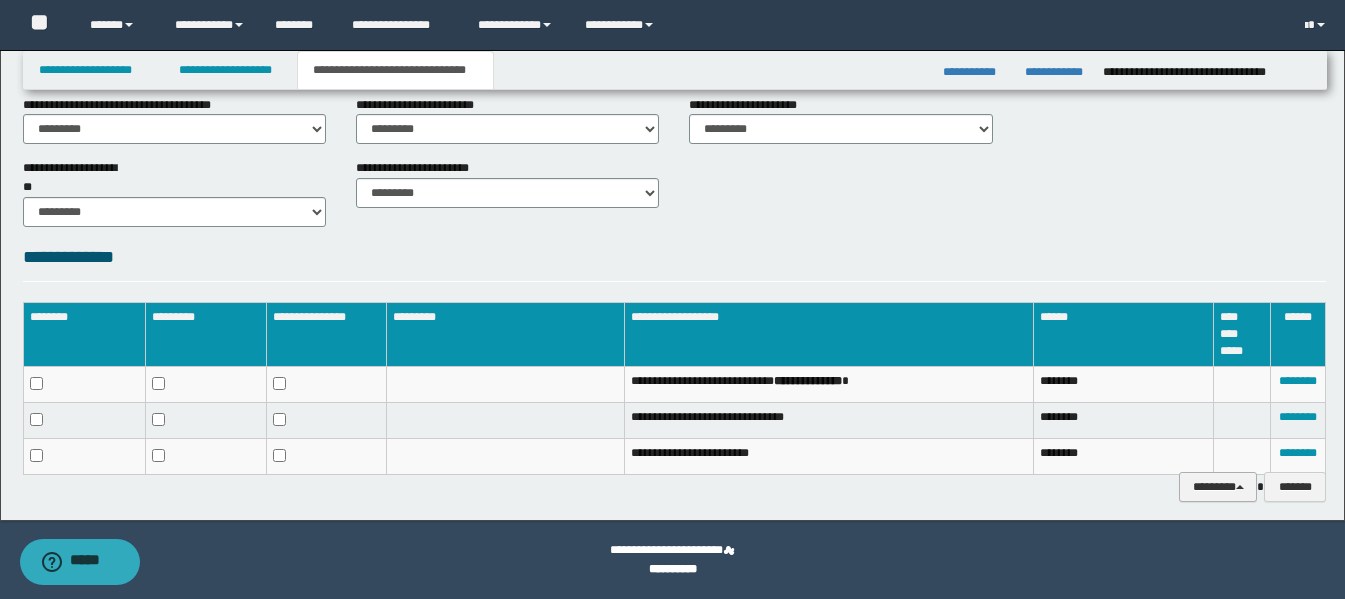 click on "********" at bounding box center (1218, 487) 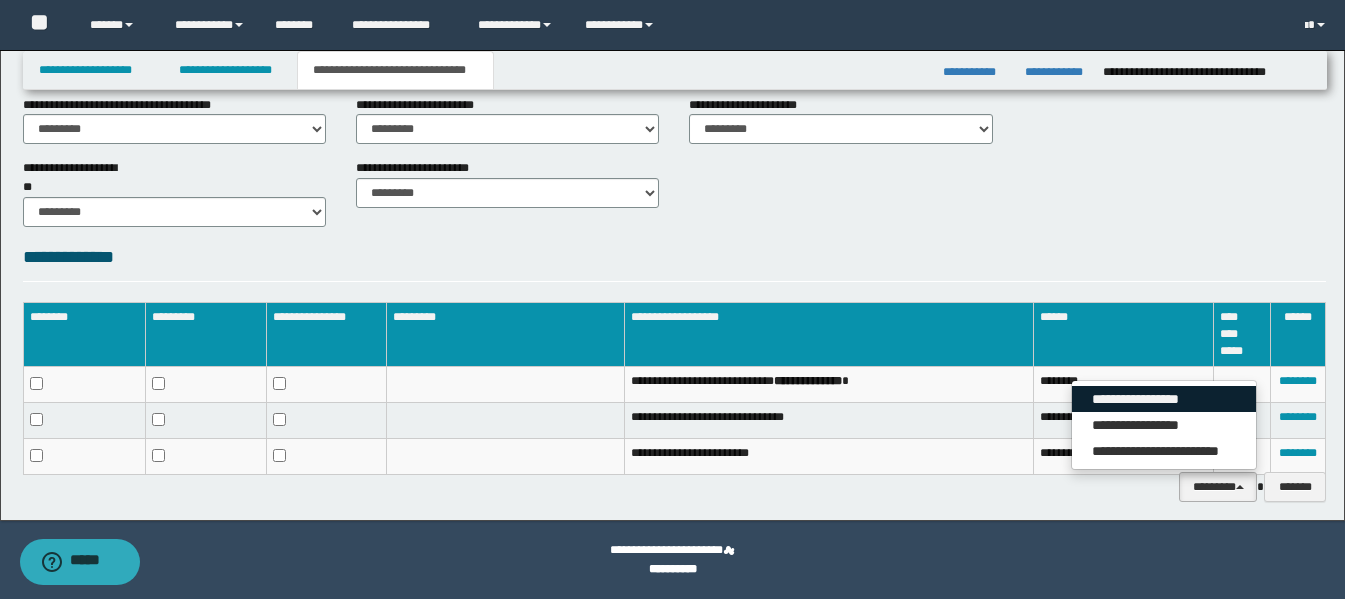 click on "**********" at bounding box center (1164, 399) 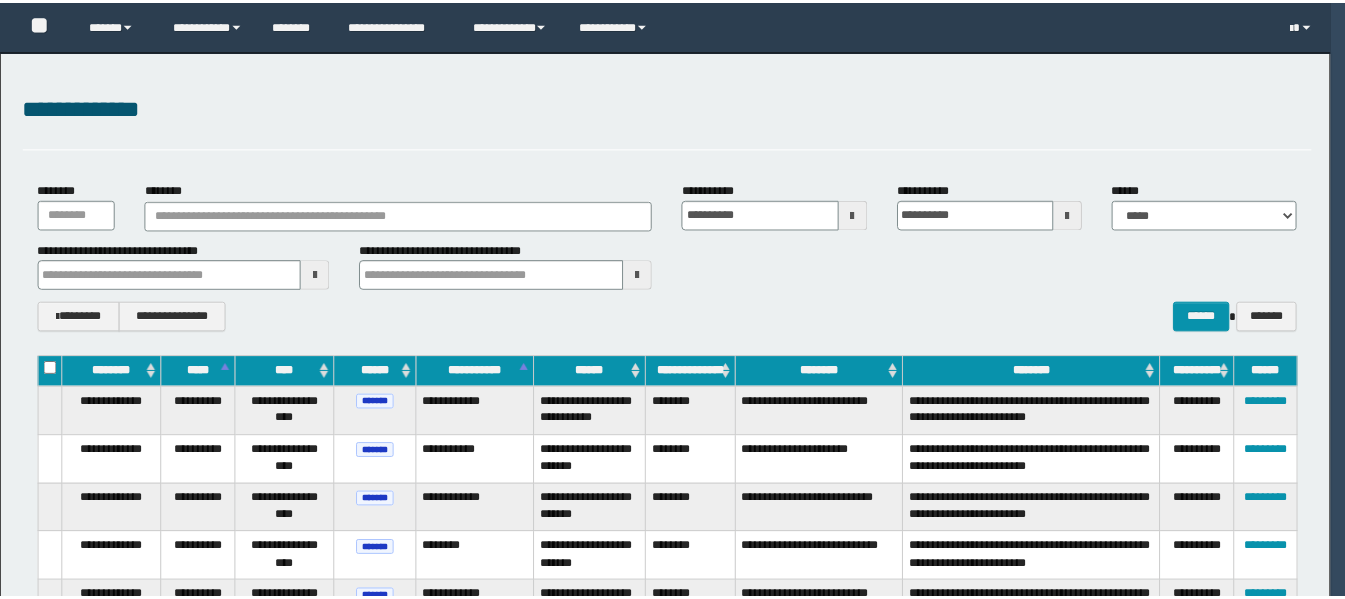scroll, scrollTop: 0, scrollLeft: 0, axis: both 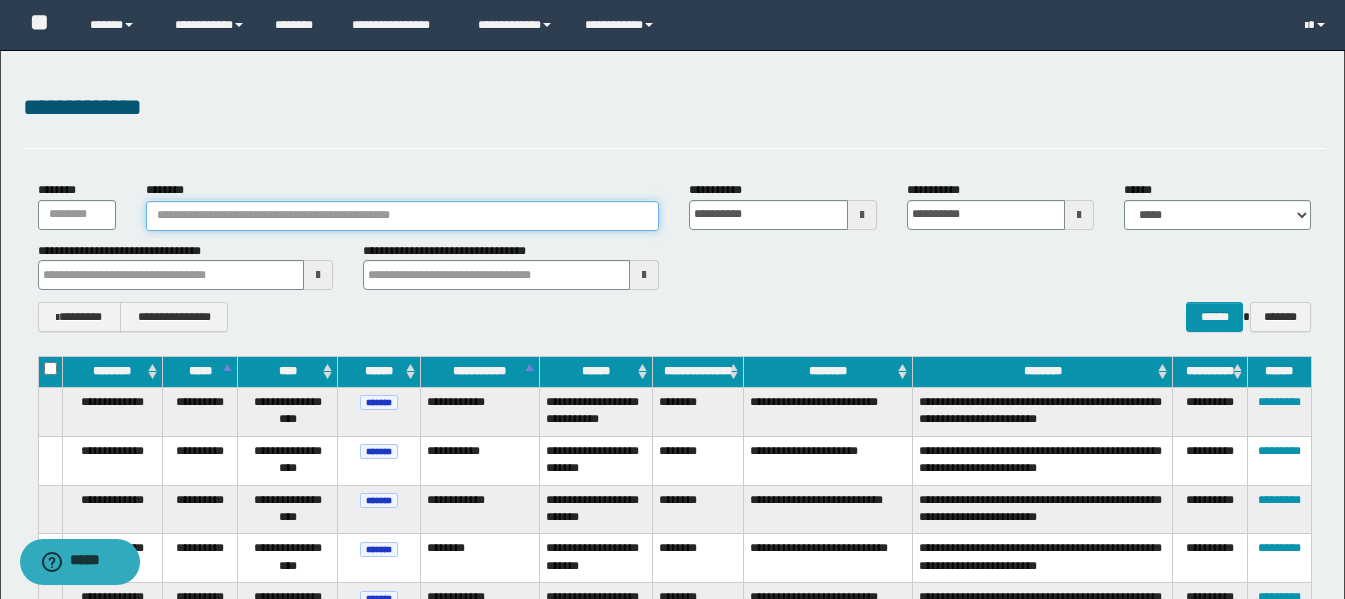 click on "********" at bounding box center [402, 216] 